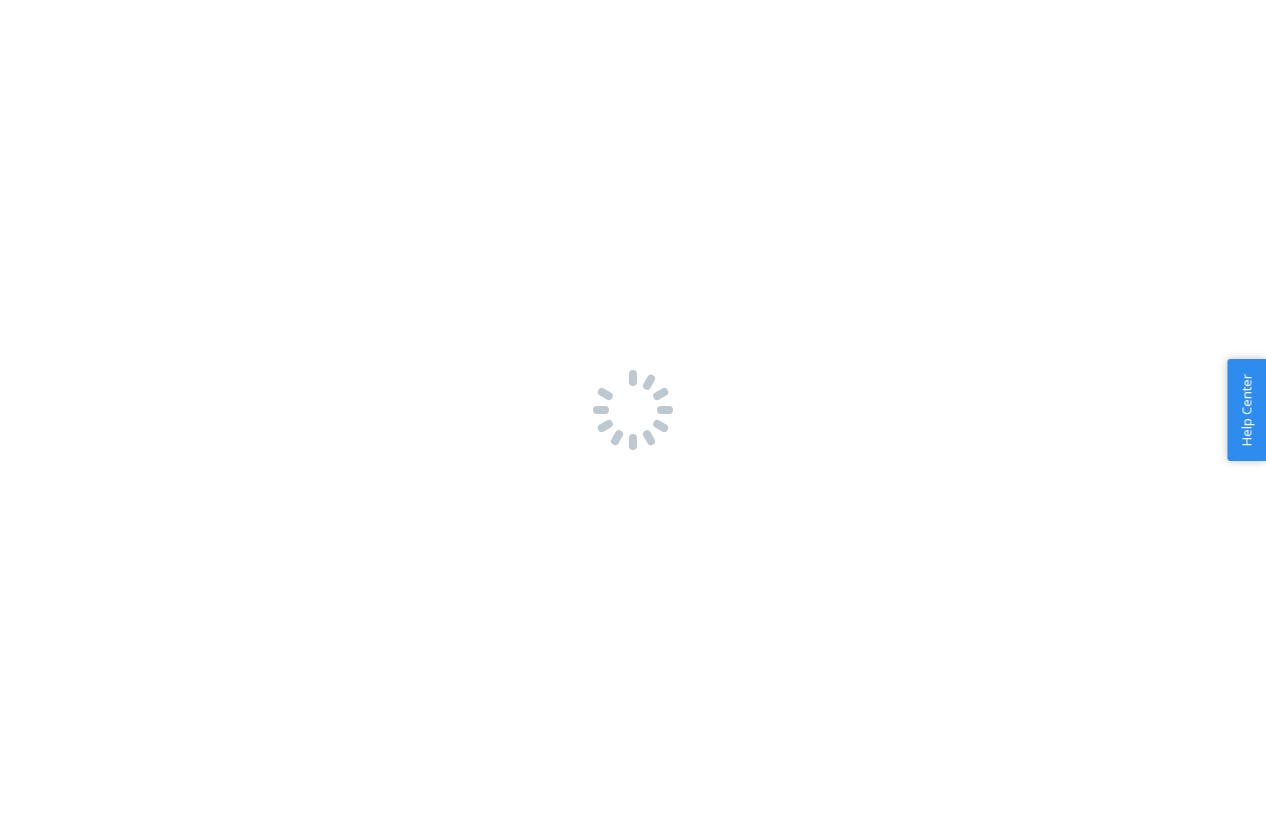 scroll, scrollTop: 0, scrollLeft: 0, axis: both 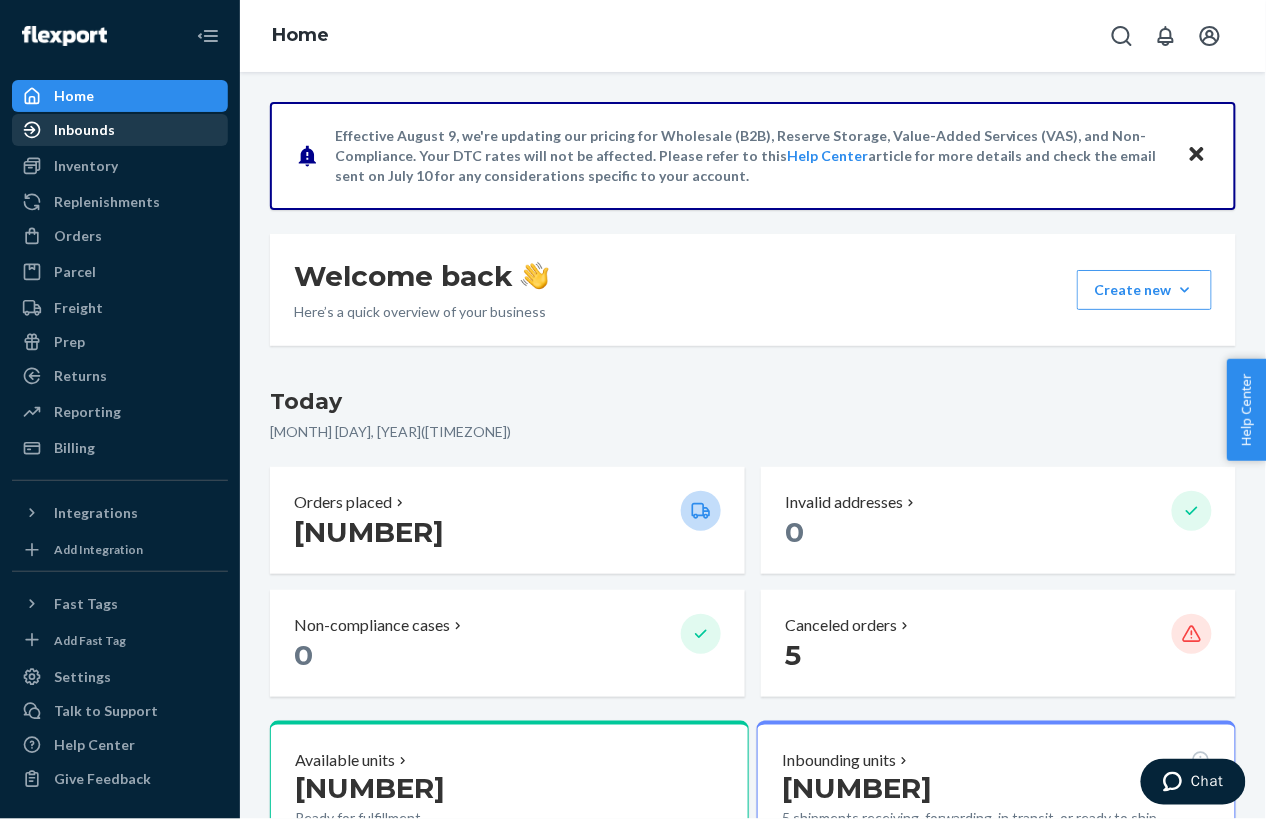 click on "Inbounds" at bounding box center (84, 130) 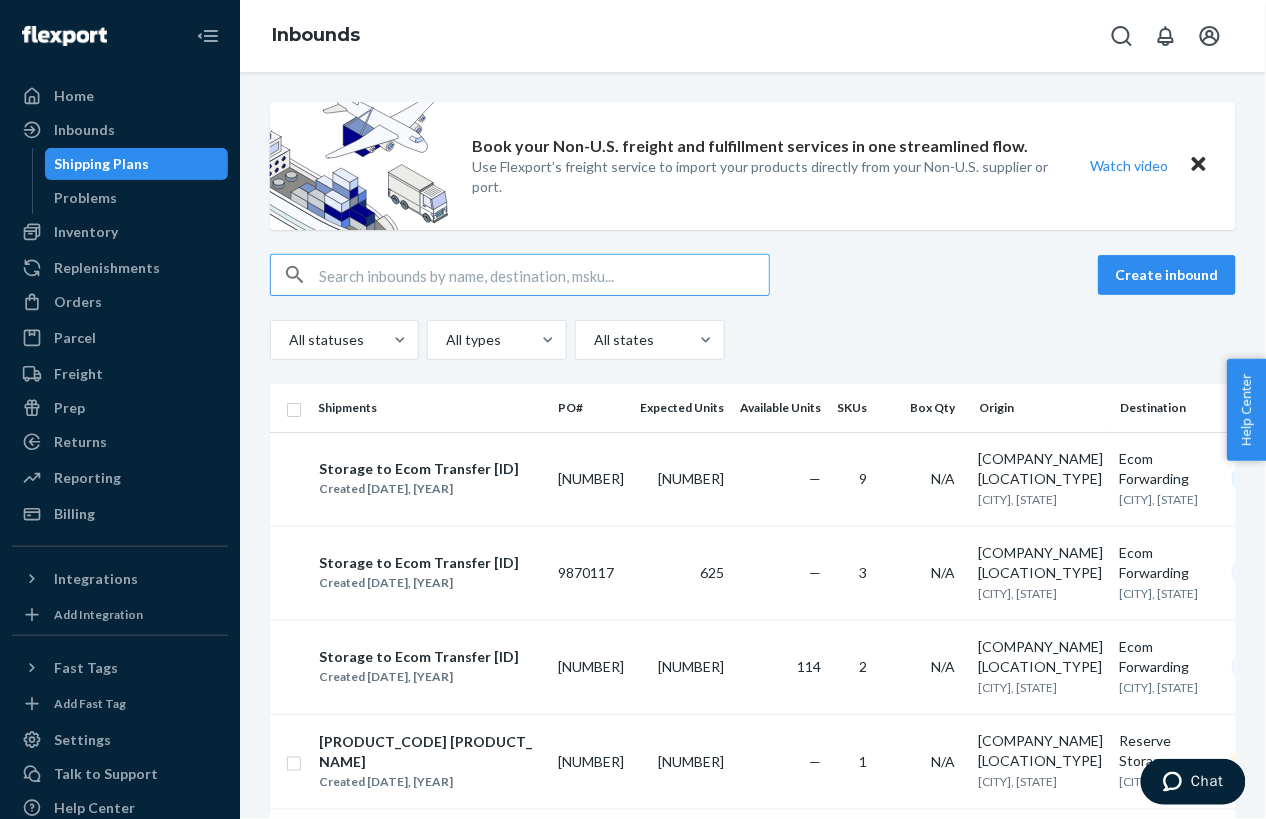 click at bounding box center [544, 275] 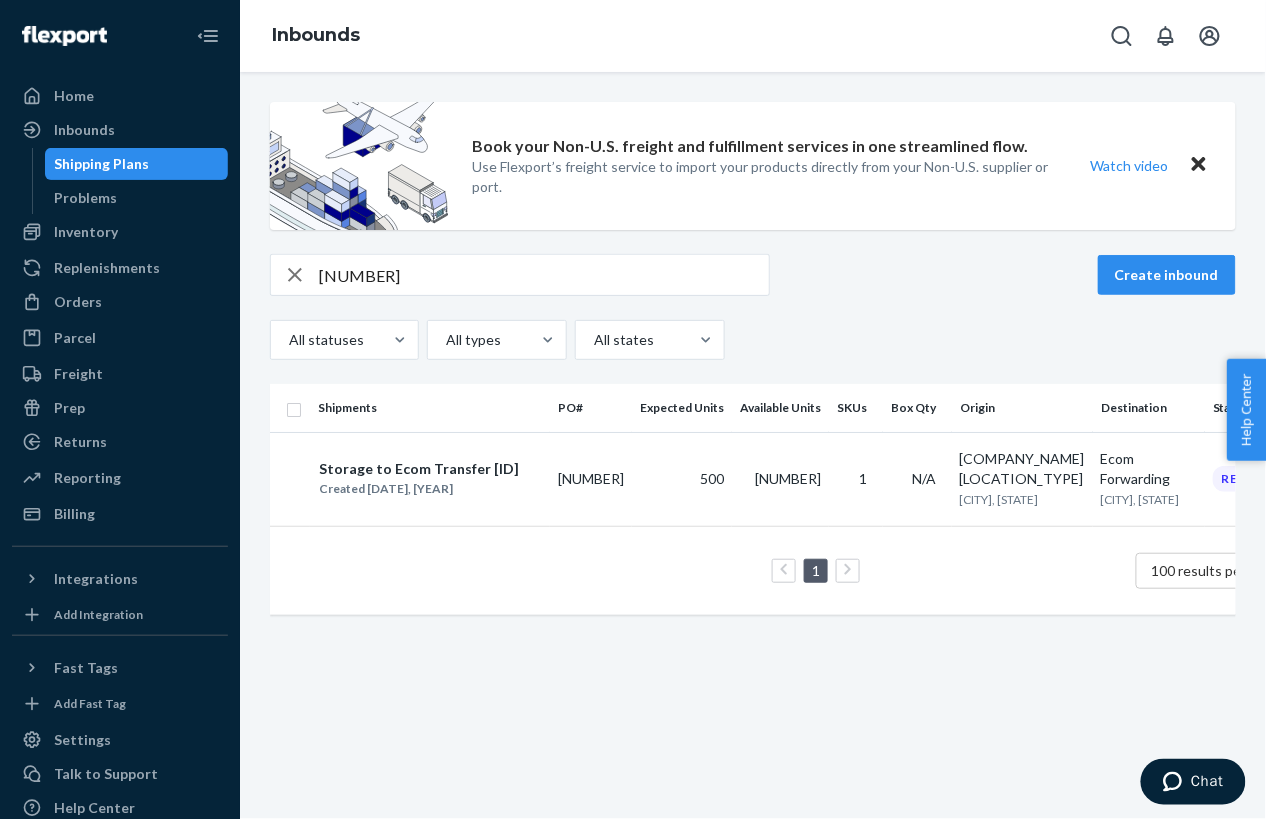 click on "[NUMBER]" at bounding box center [544, 275] 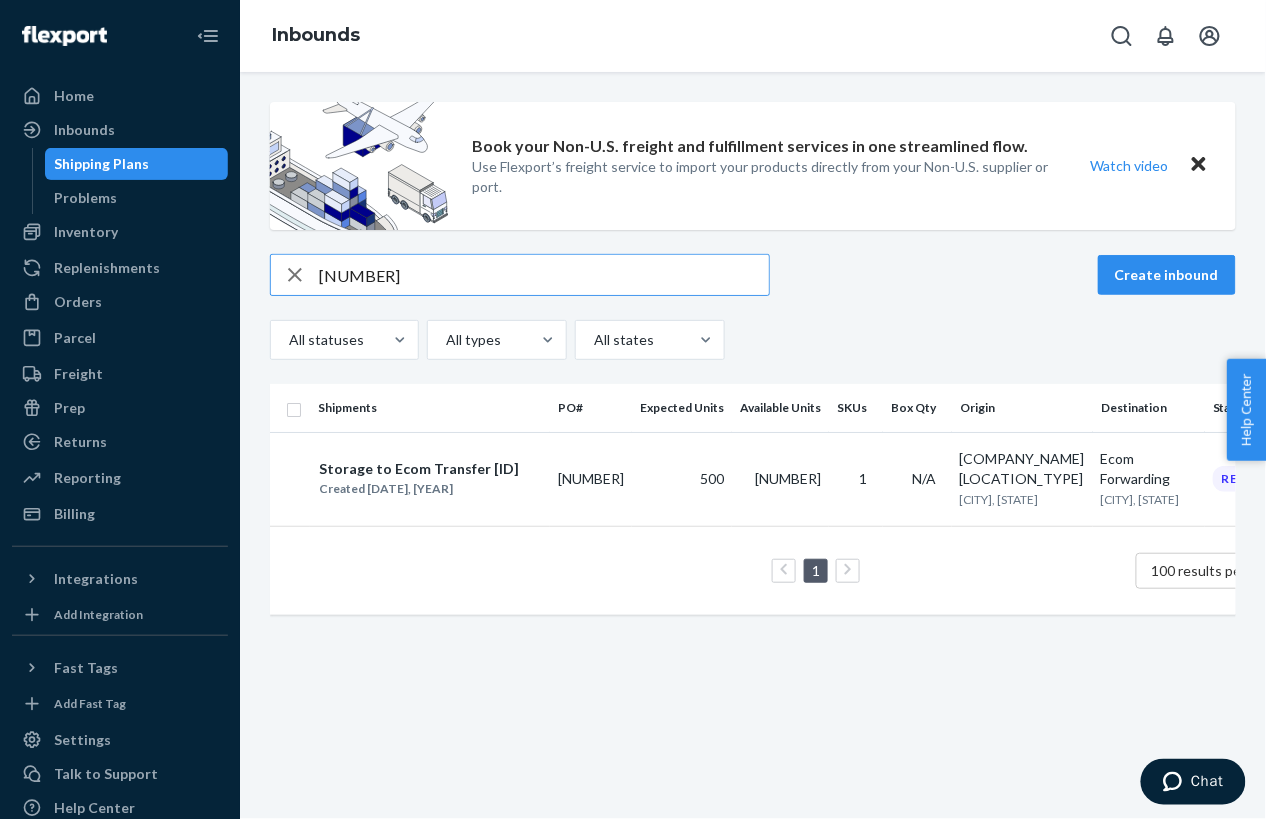 click on "[NUMBER]" at bounding box center [544, 275] 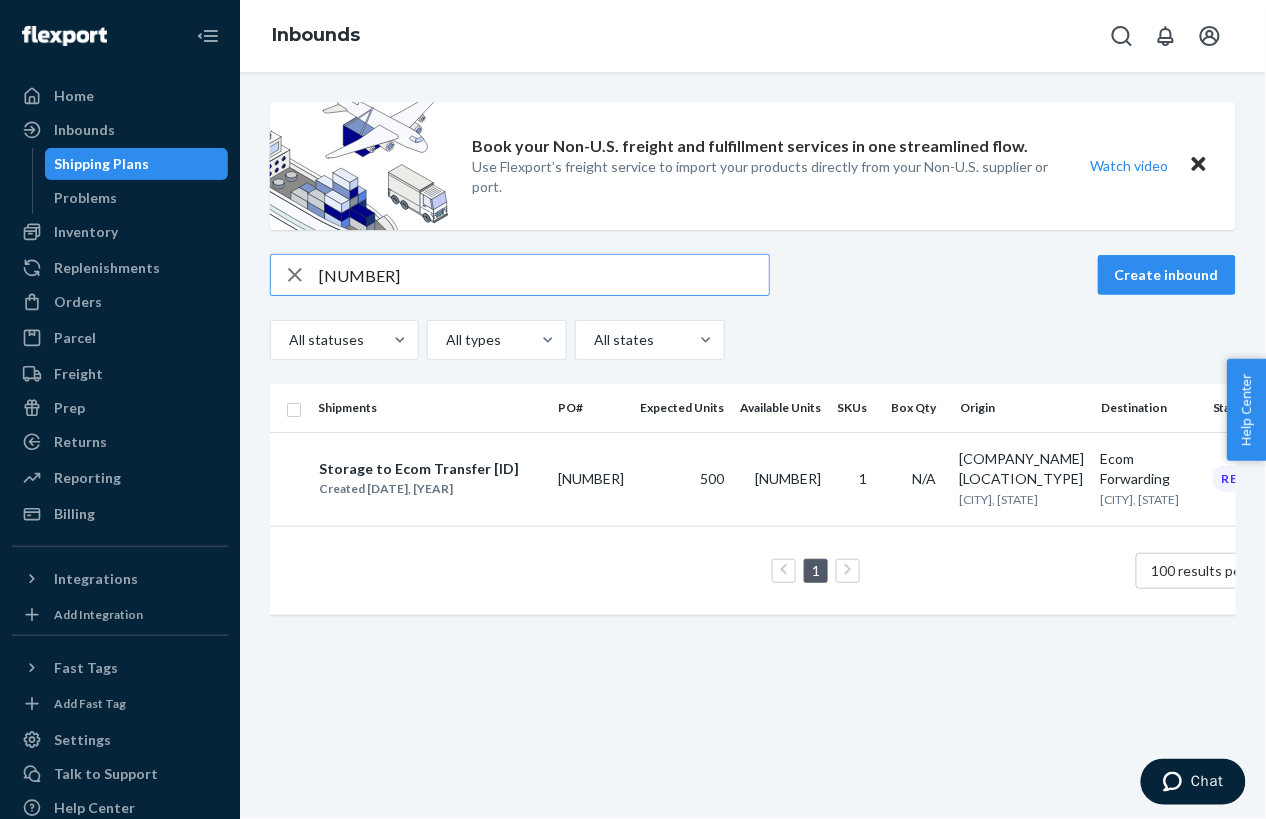 paste on "6155" 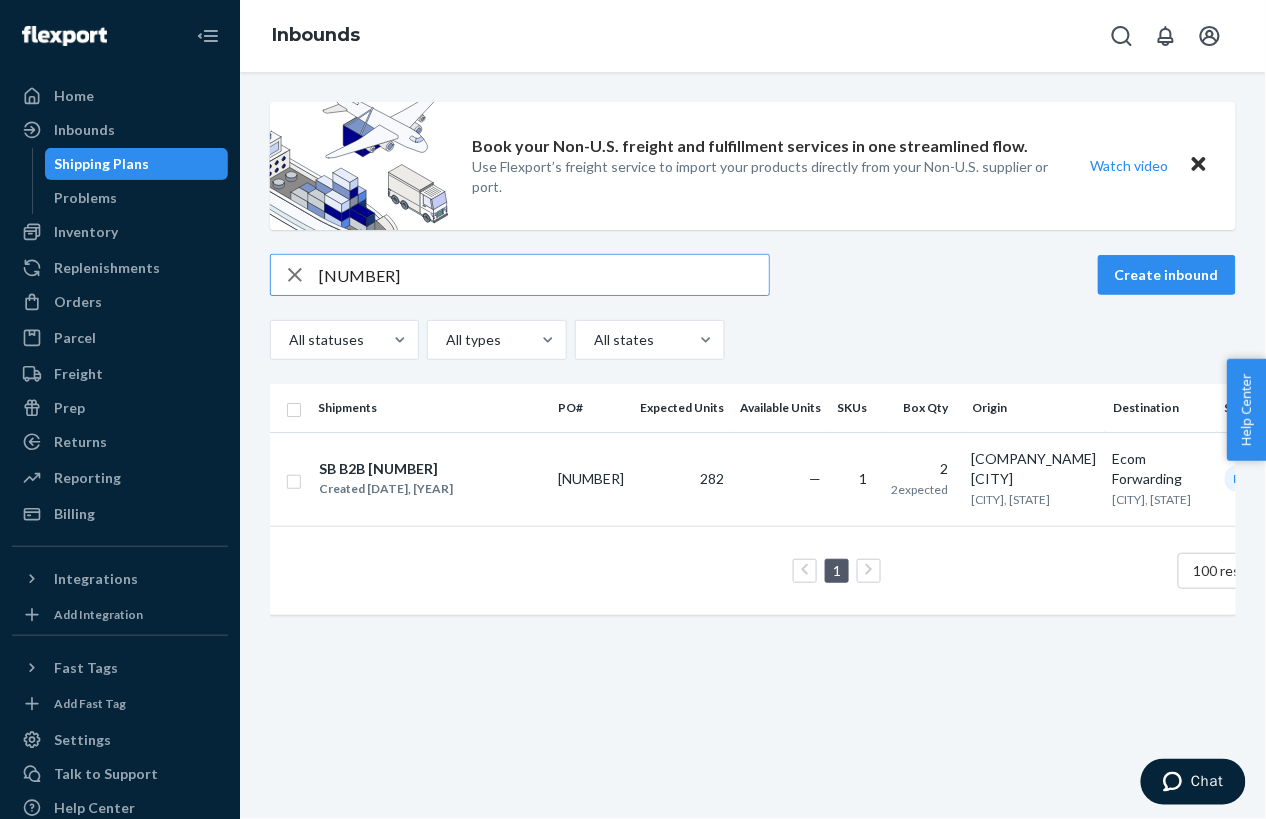 click on "[NUMBER]" at bounding box center [544, 275] 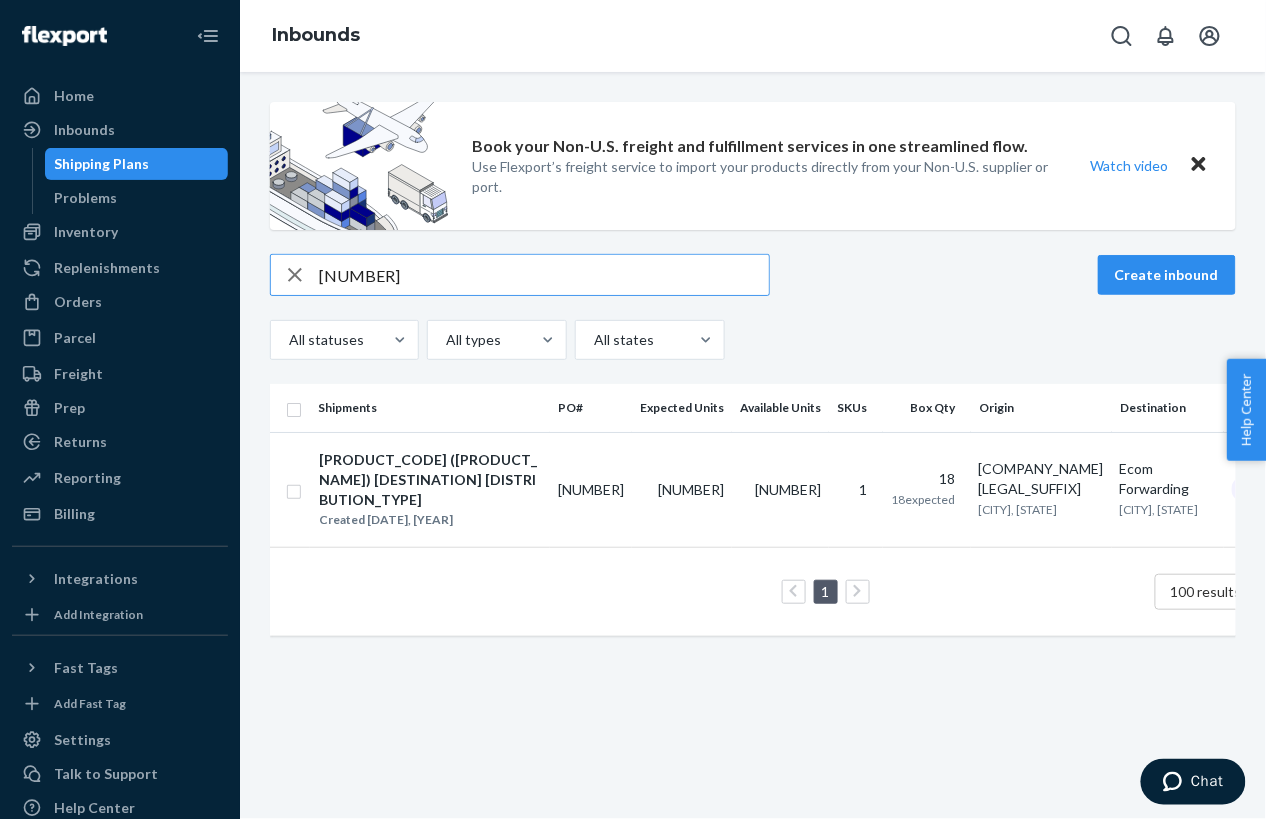 click on "[NUMBER]" at bounding box center (544, 275) 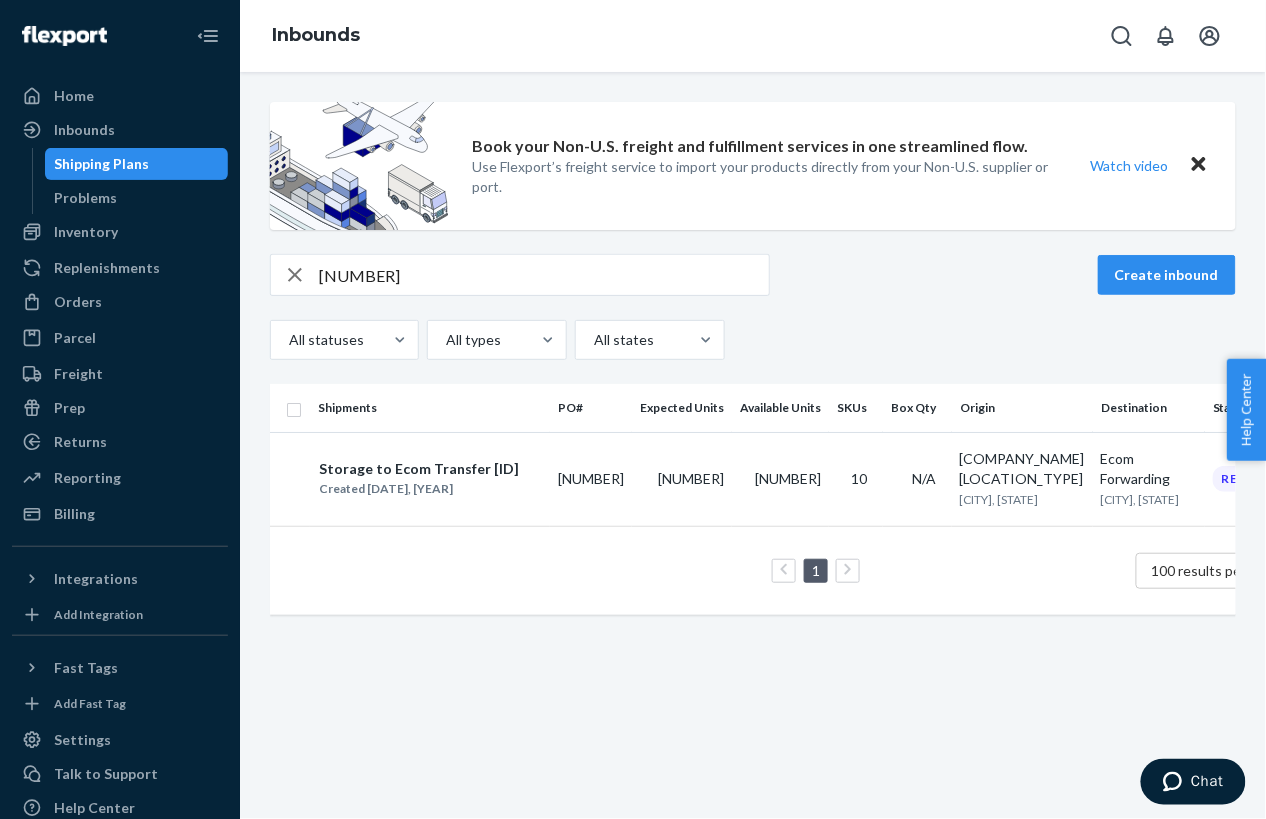 click on "[NUMBER]" at bounding box center [544, 275] 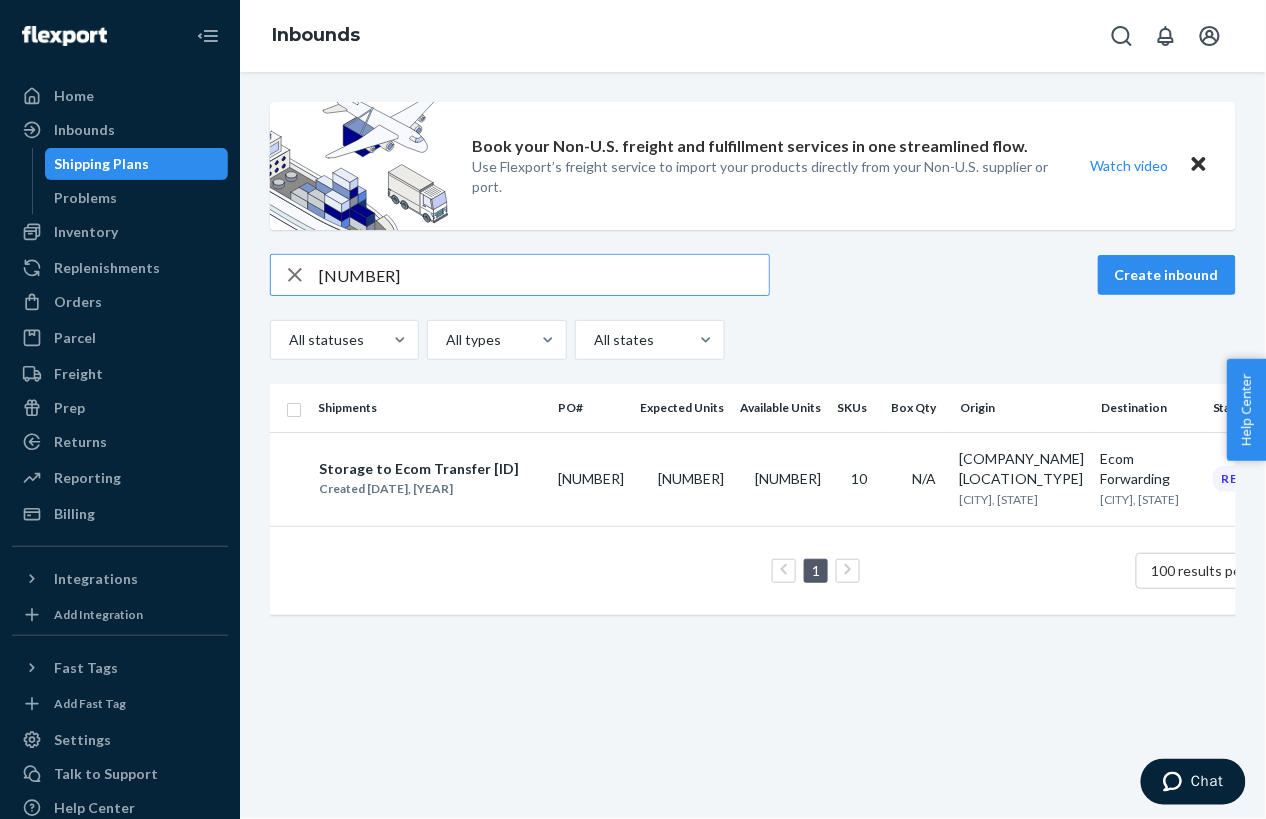 click on "[NUMBER]" at bounding box center (544, 275) 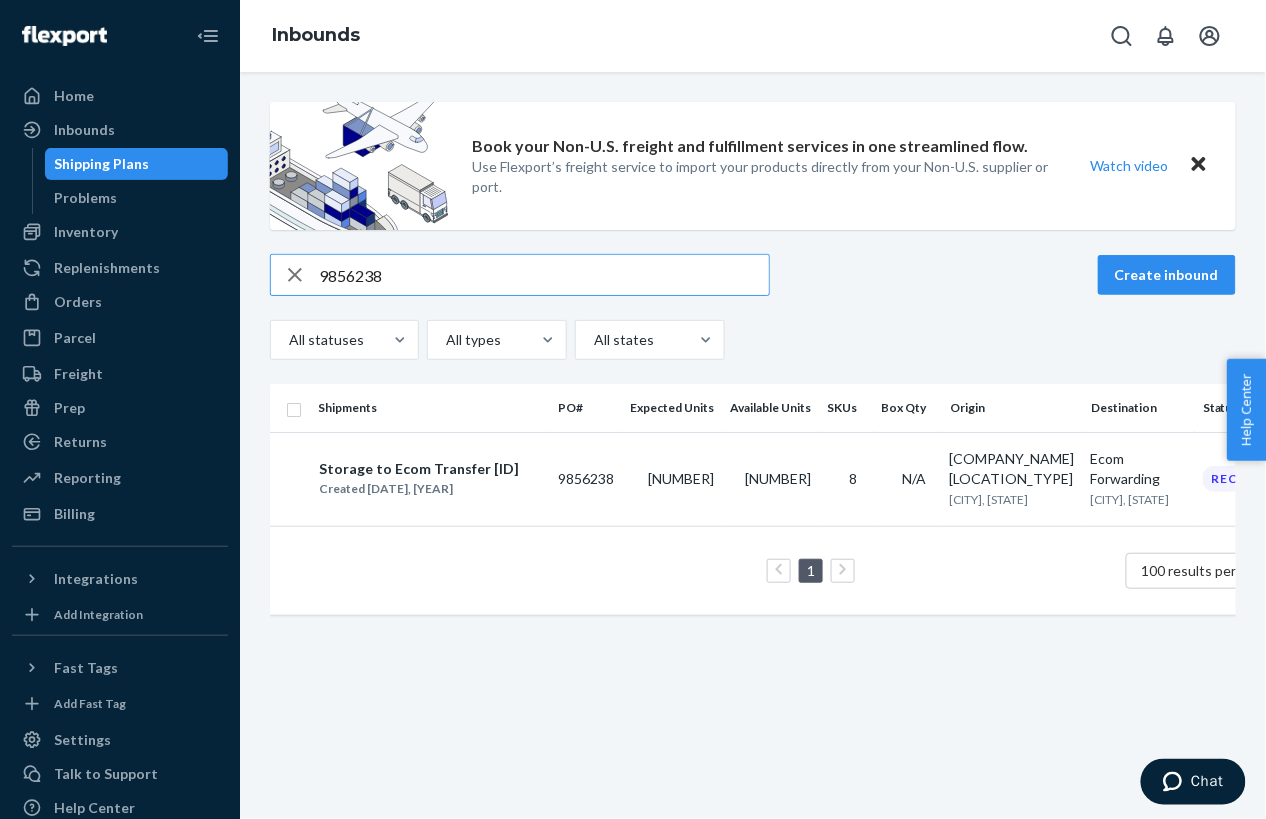 click on "9856238" at bounding box center [544, 275] 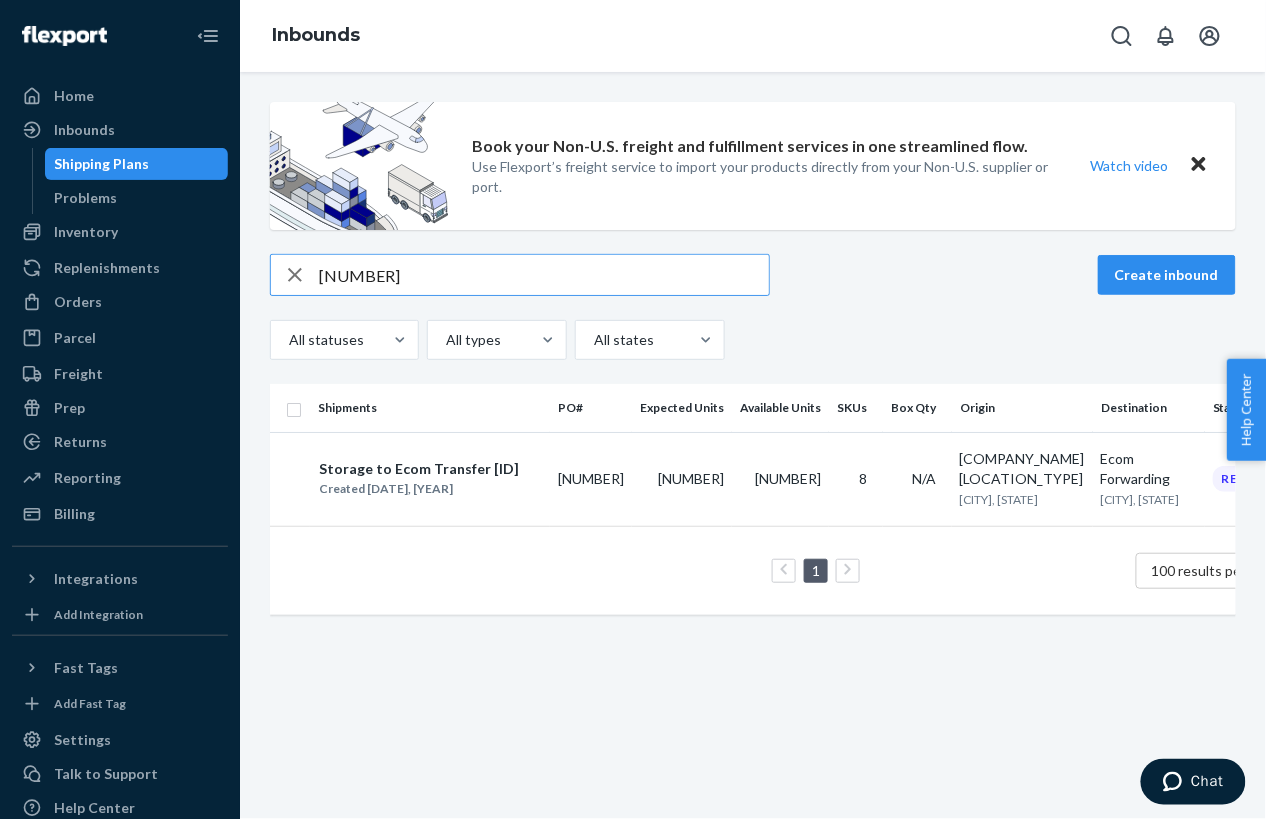 click on "[NUMBER]" at bounding box center (544, 275) 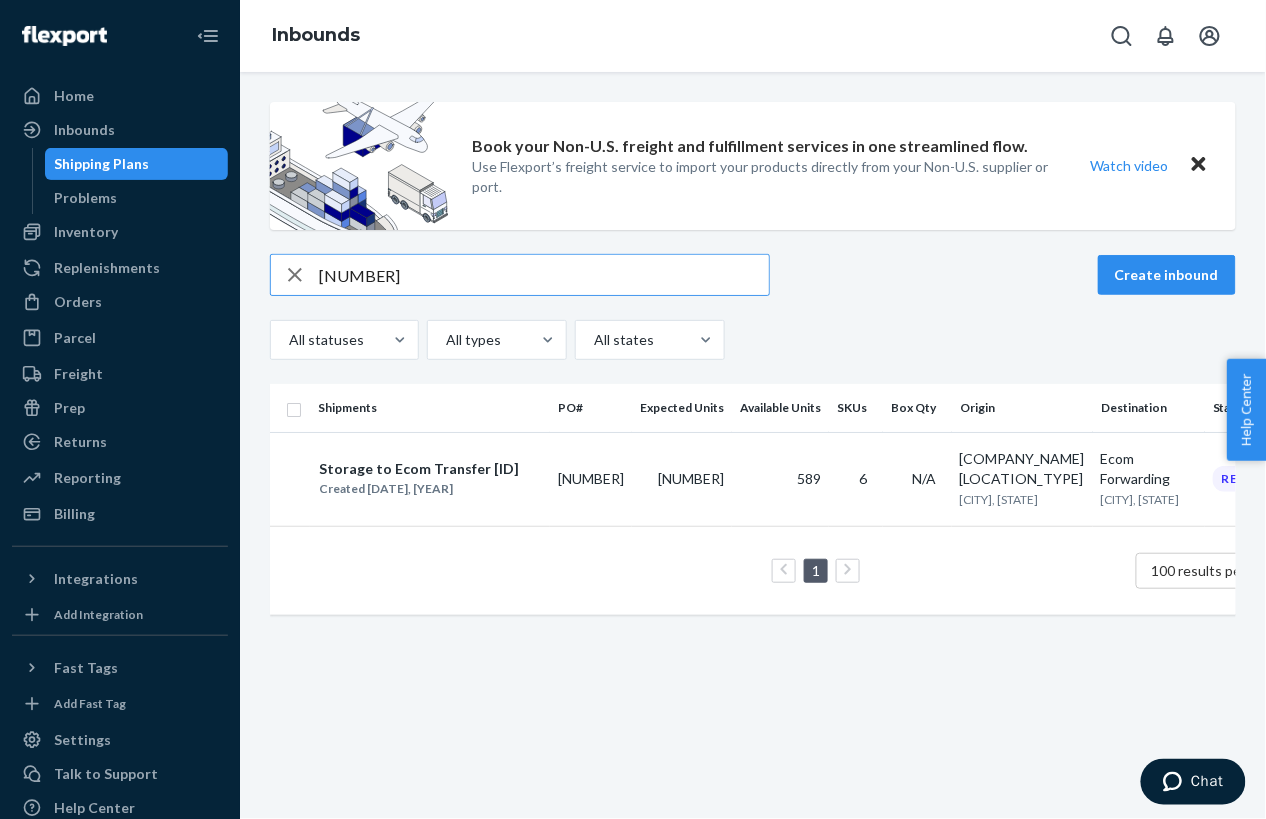 click on "[NUMBER]" at bounding box center (544, 275) 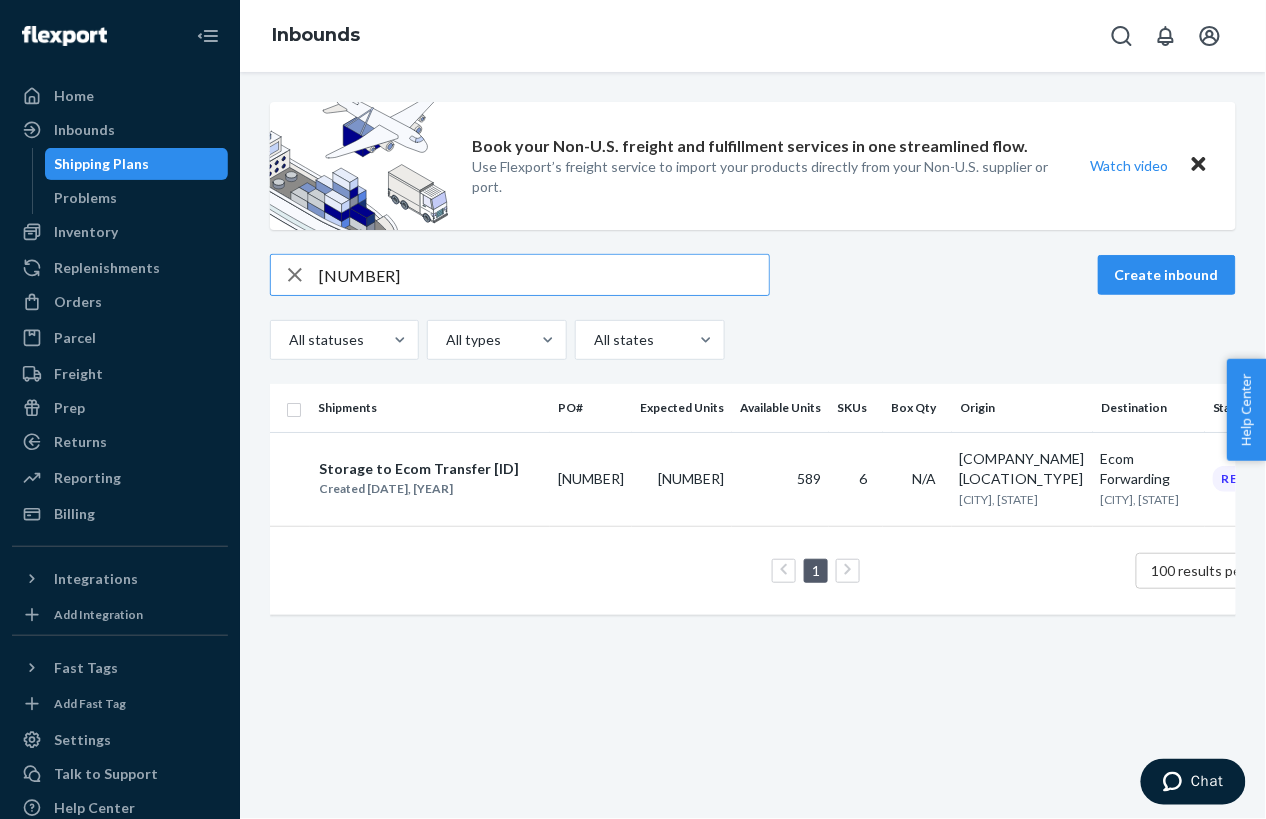 click on "[NUMBER]" at bounding box center (544, 275) 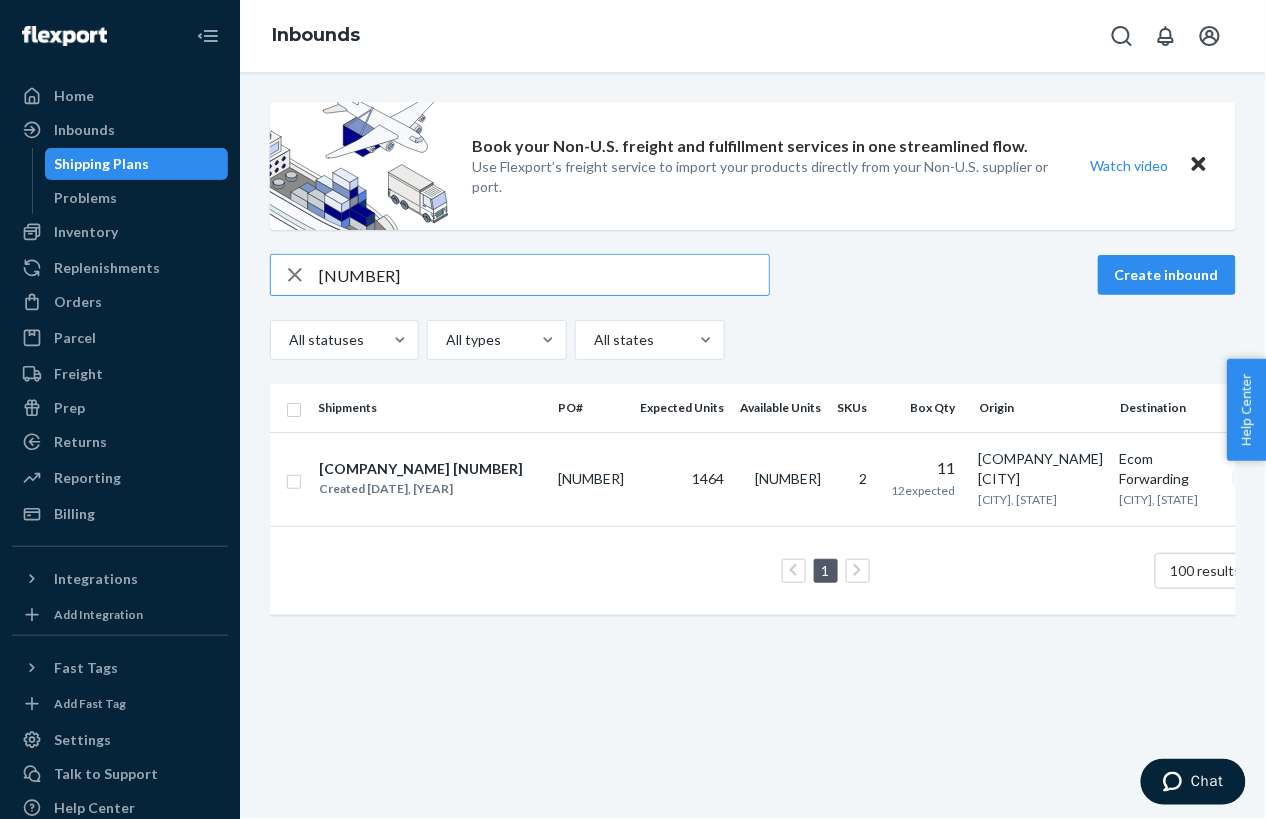 click on "[NUMBER]" at bounding box center [544, 275] 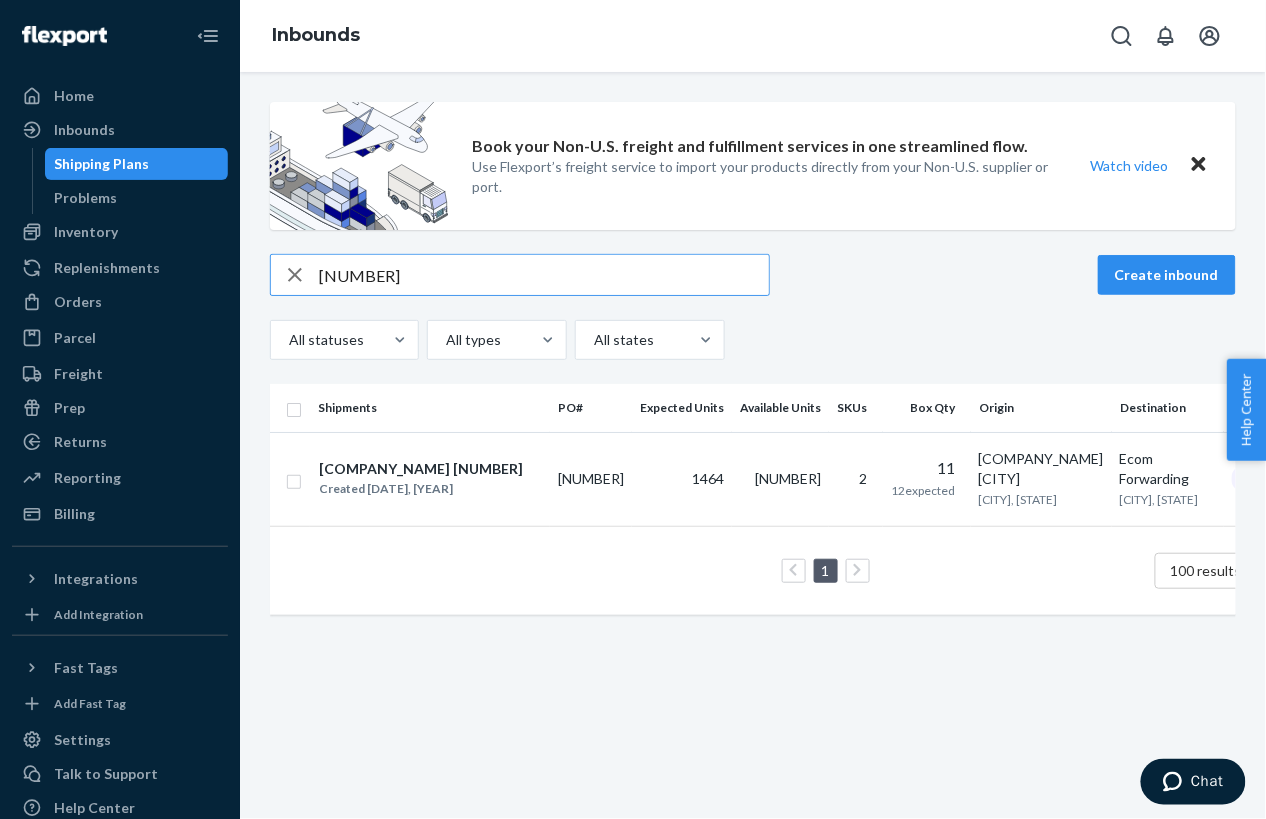 click on "[NUMBER]" at bounding box center [544, 275] 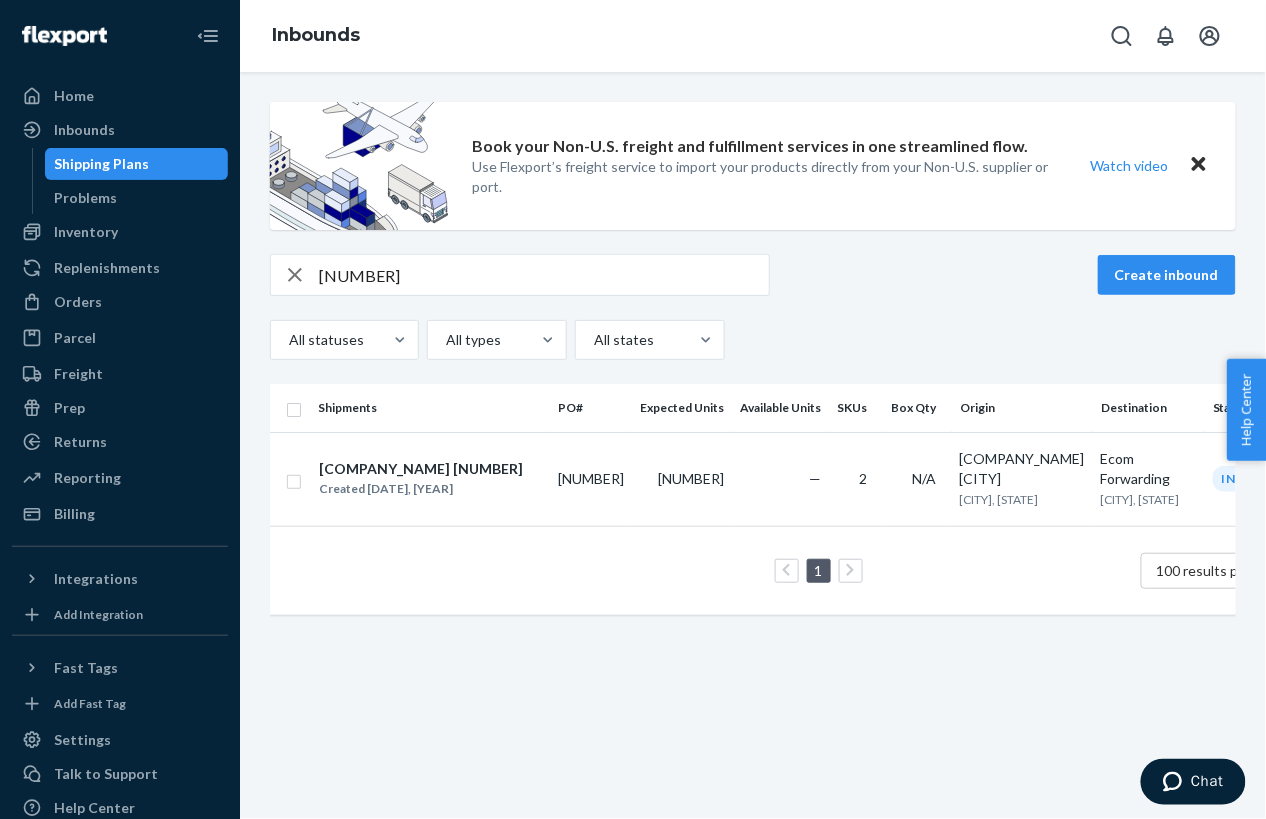 click on "[NUMBER]" at bounding box center [544, 275] 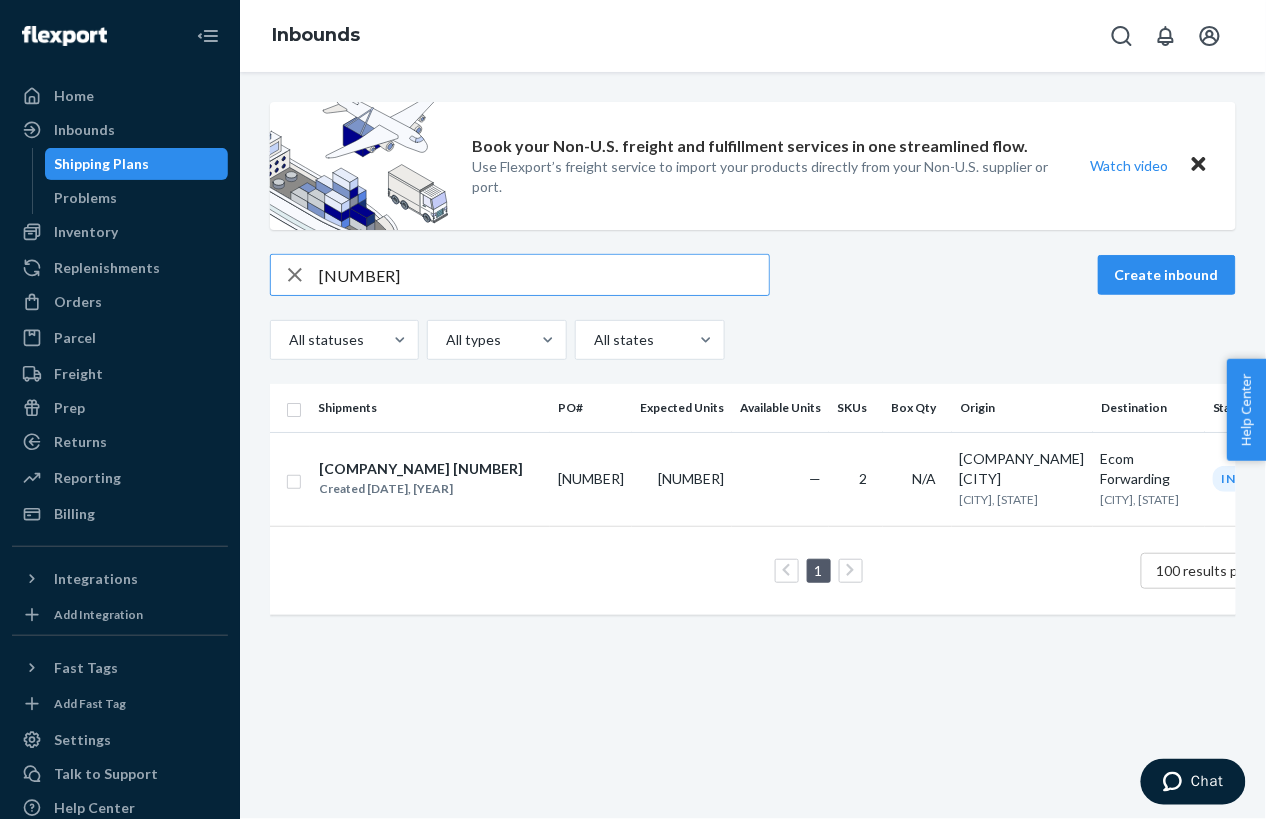 click on "[NUMBER]" at bounding box center [544, 275] 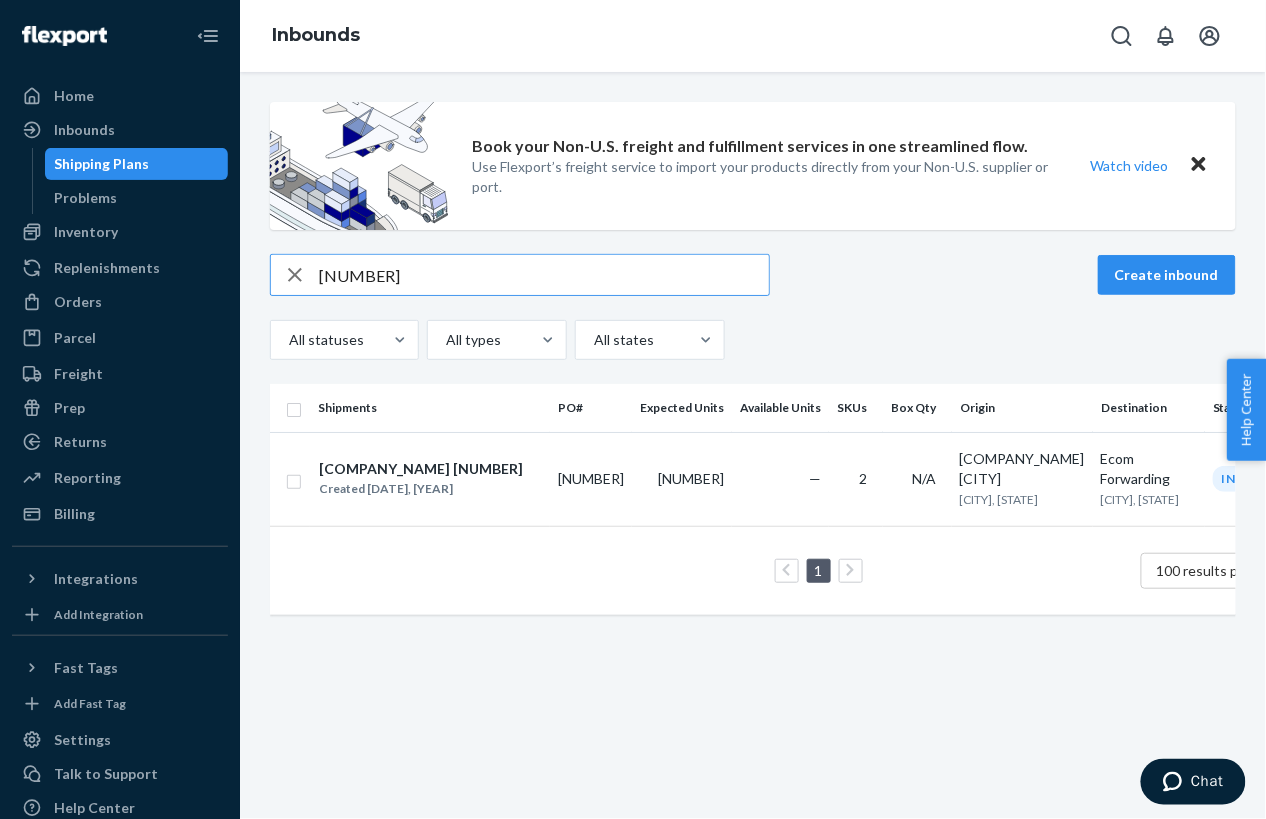 paste on "[NUMBER]" 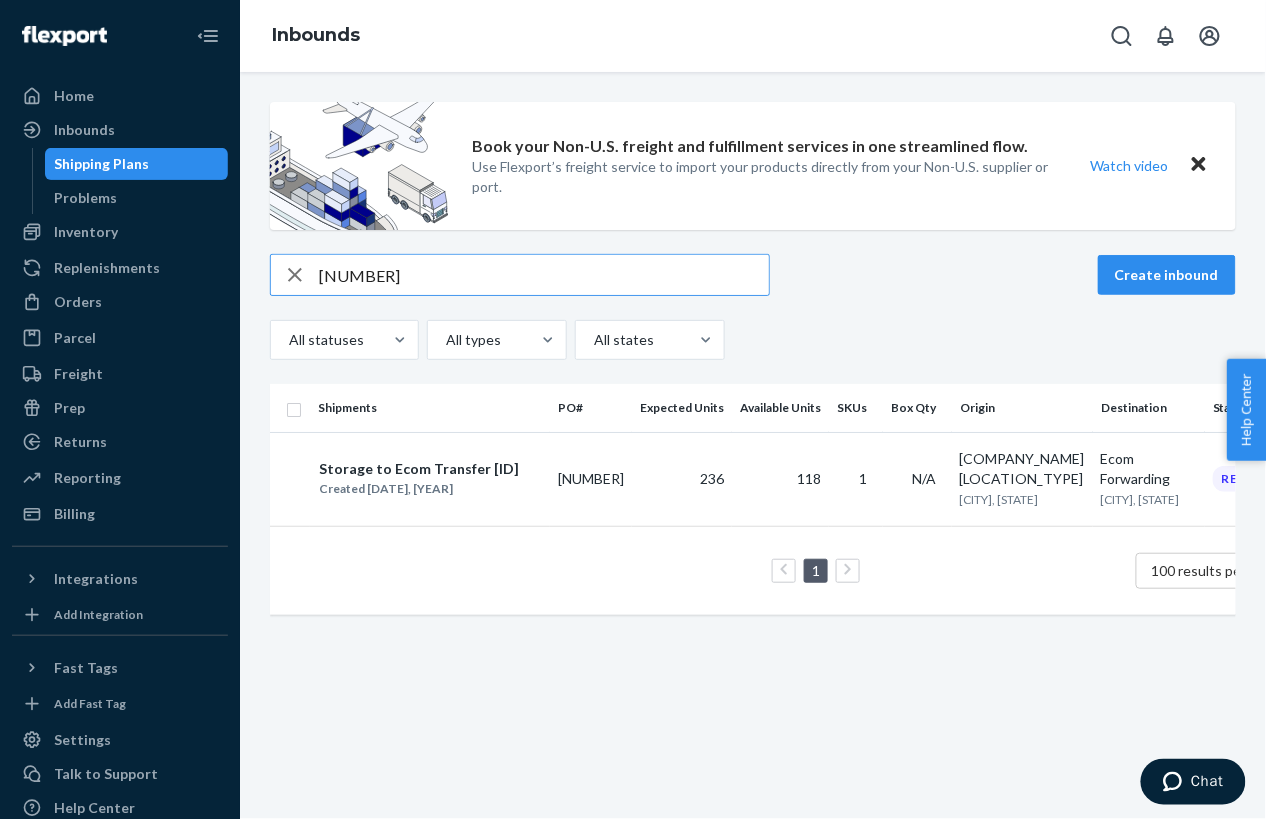 click on "[NUMBER]" at bounding box center [544, 275] 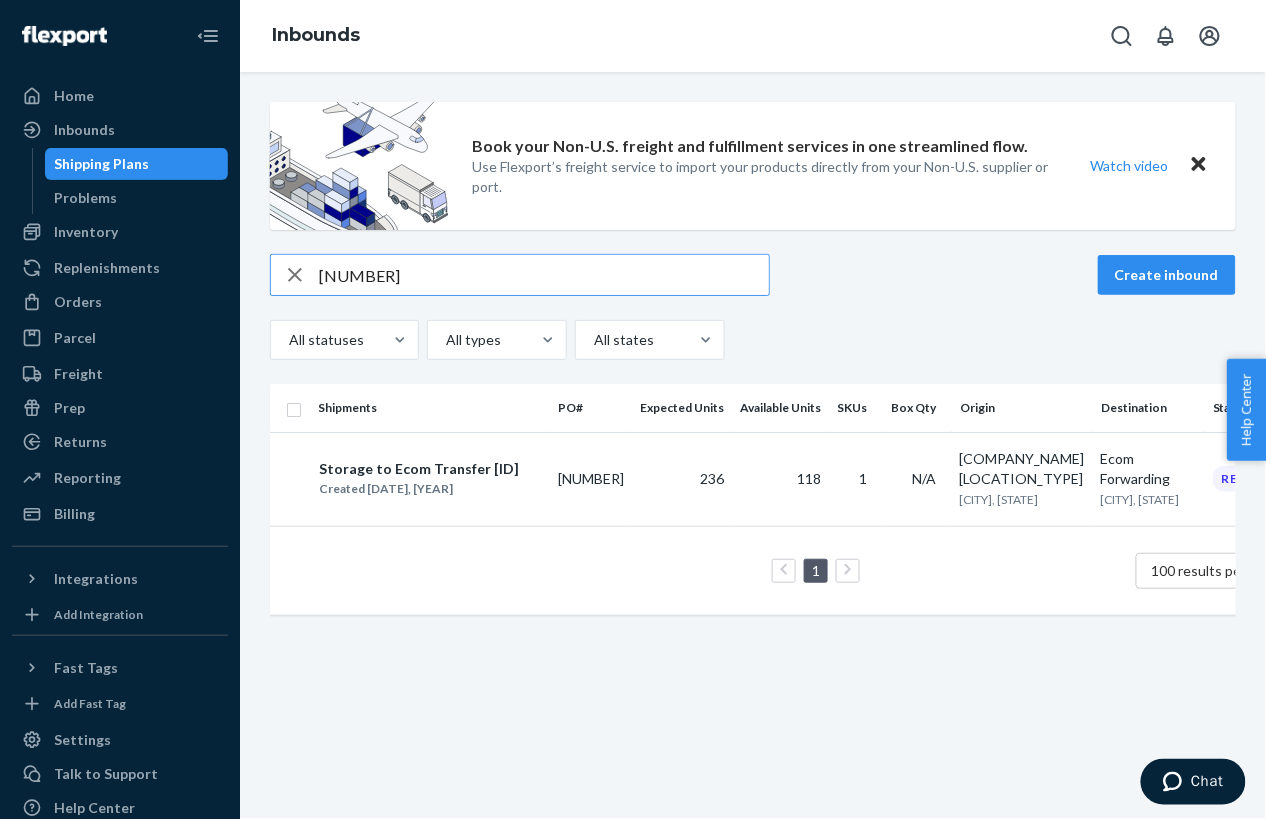 click on "[NUMBER]" at bounding box center (544, 275) 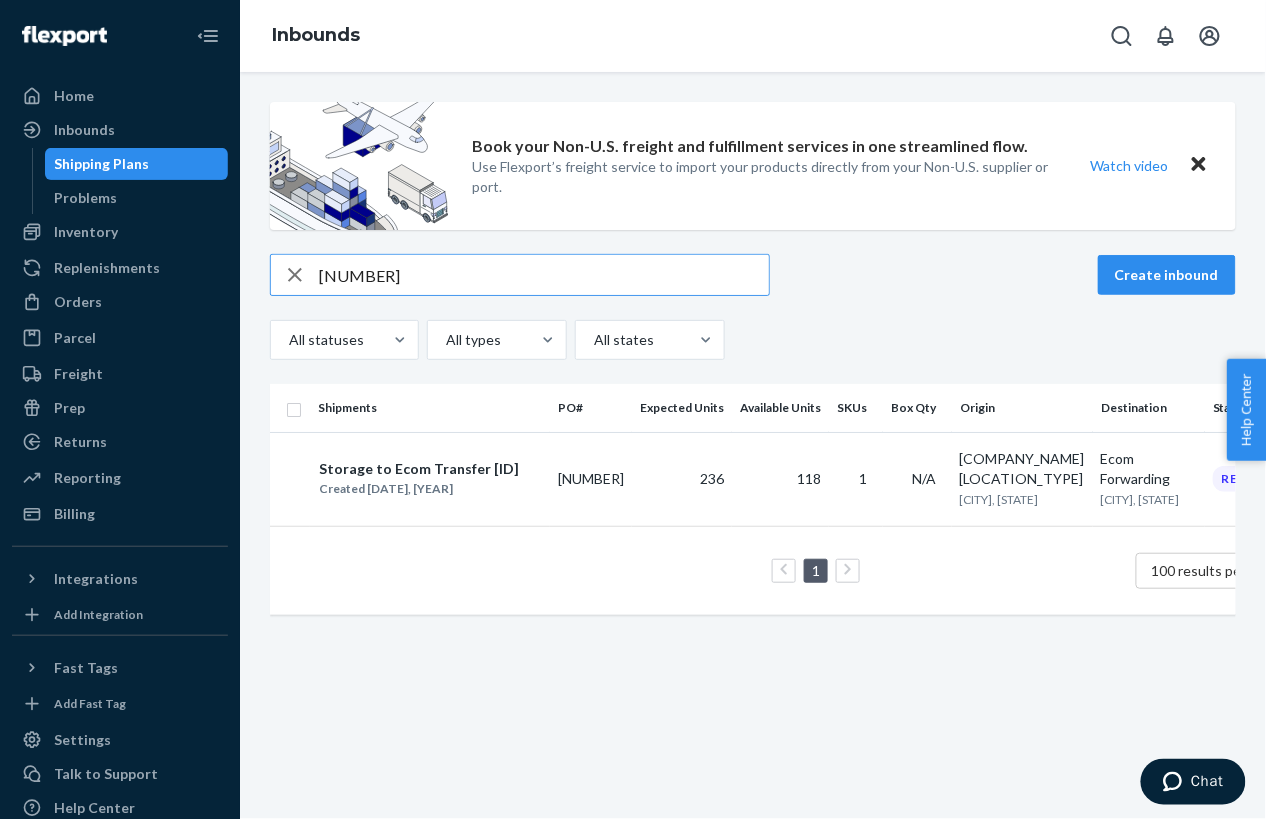 paste on "[NUMBER]" 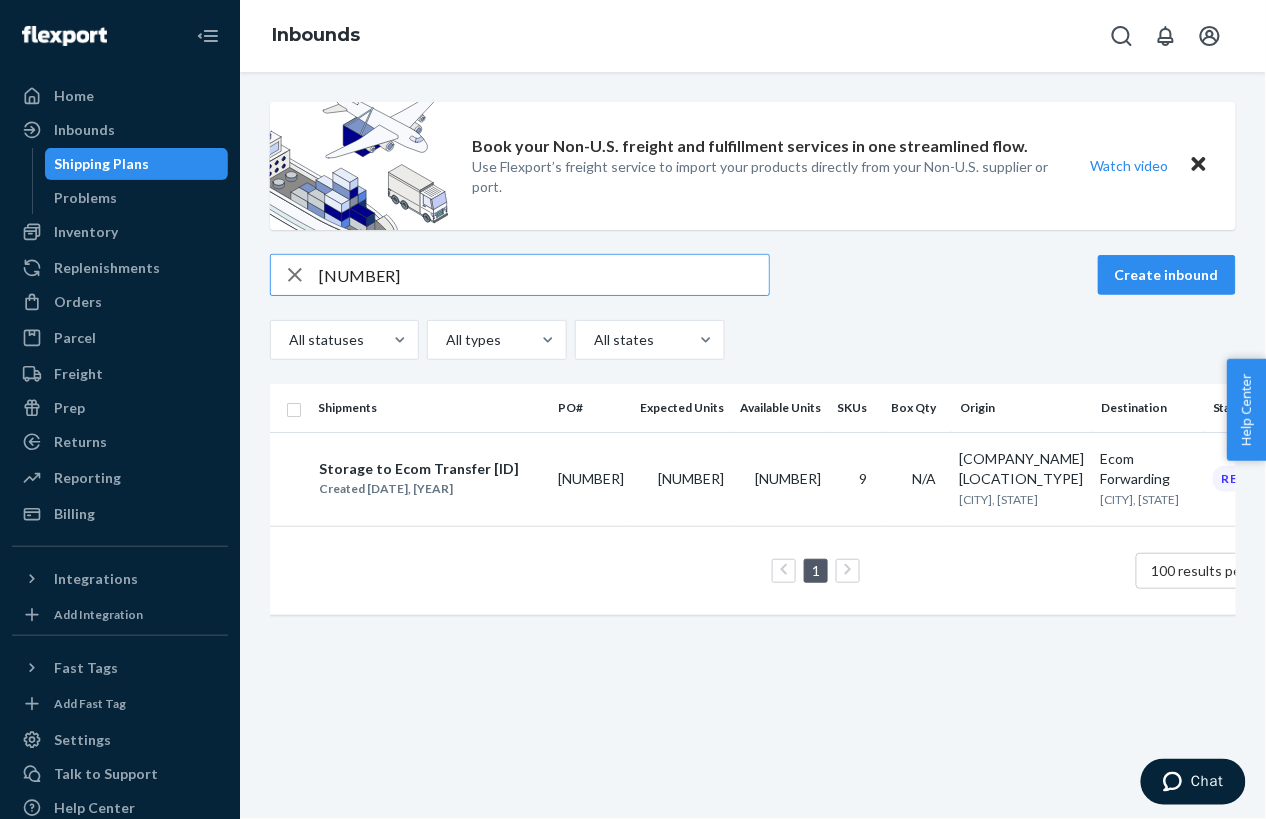click on "[NUMBER]" at bounding box center (544, 275) 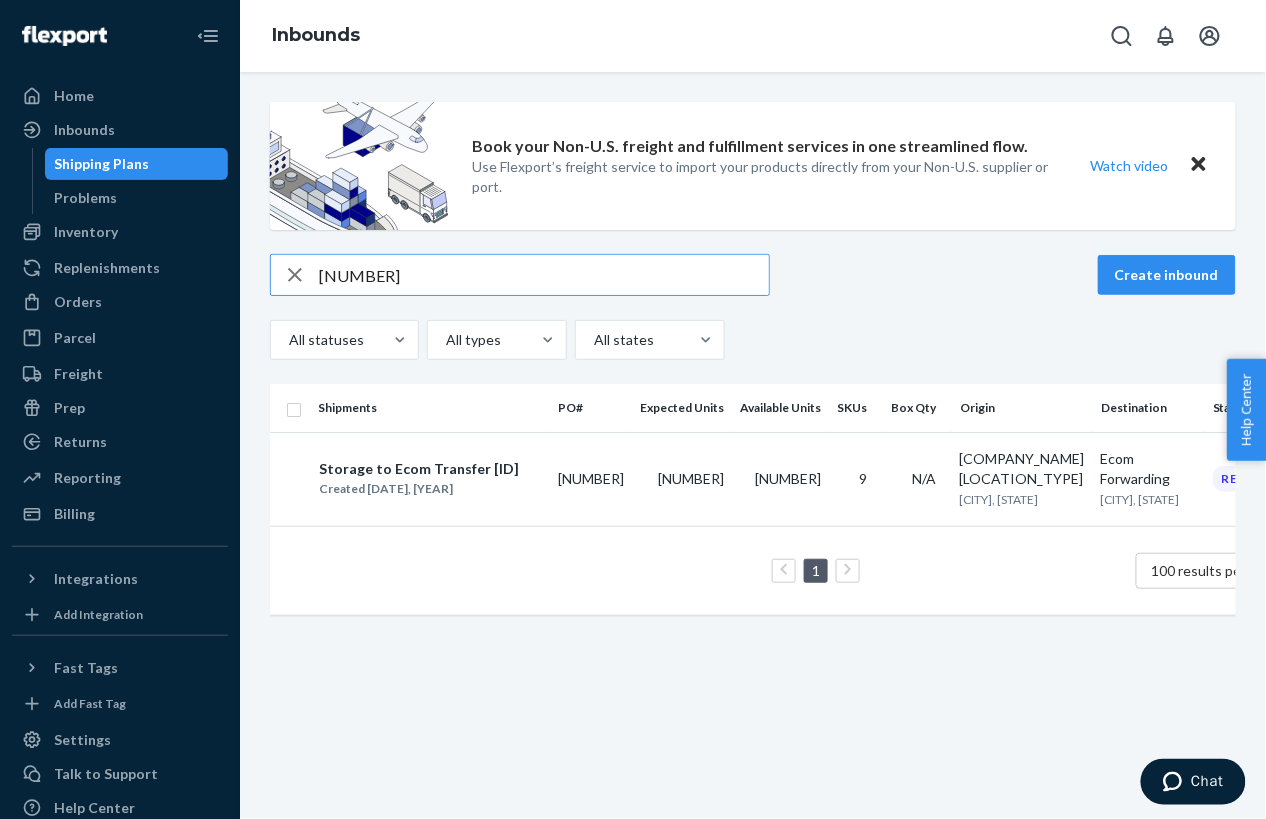 click on "[NUMBER]" at bounding box center [544, 275] 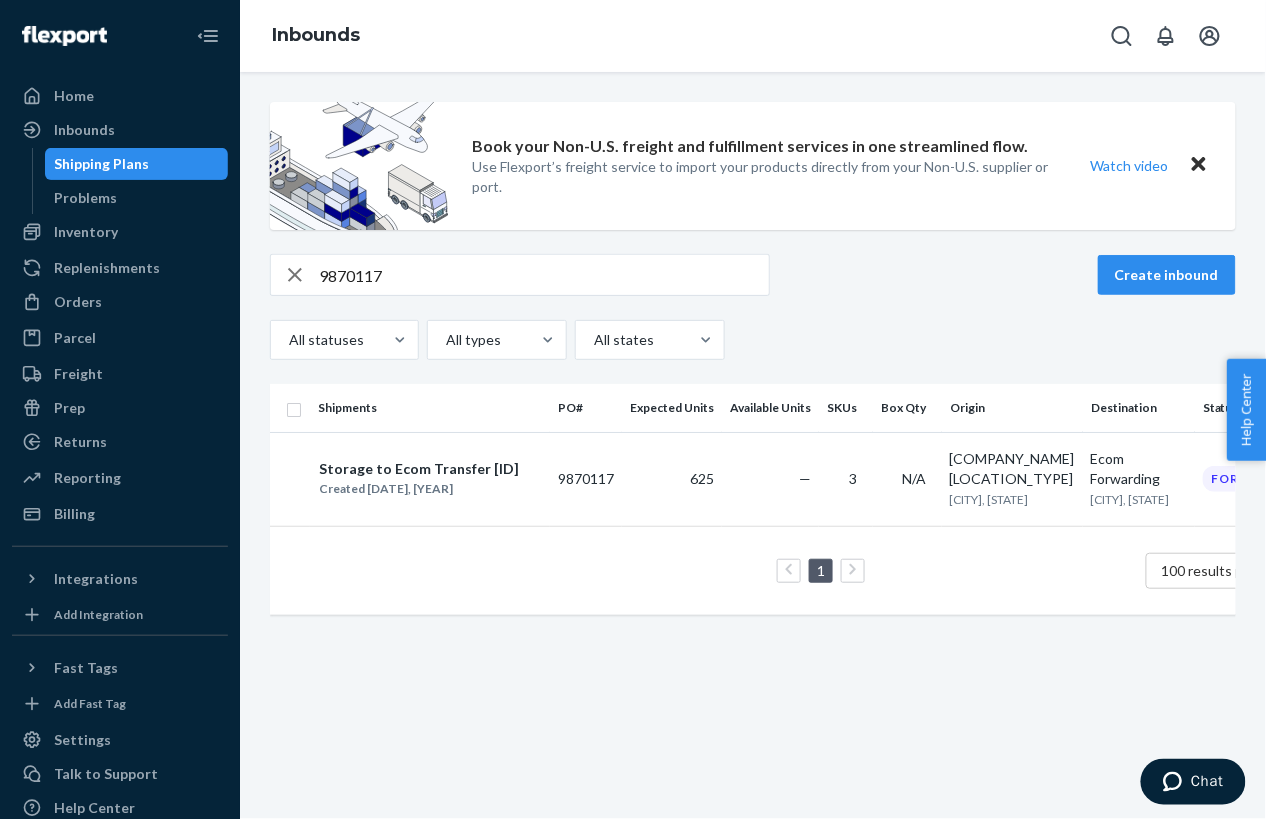 click on "9870117" at bounding box center (544, 275) 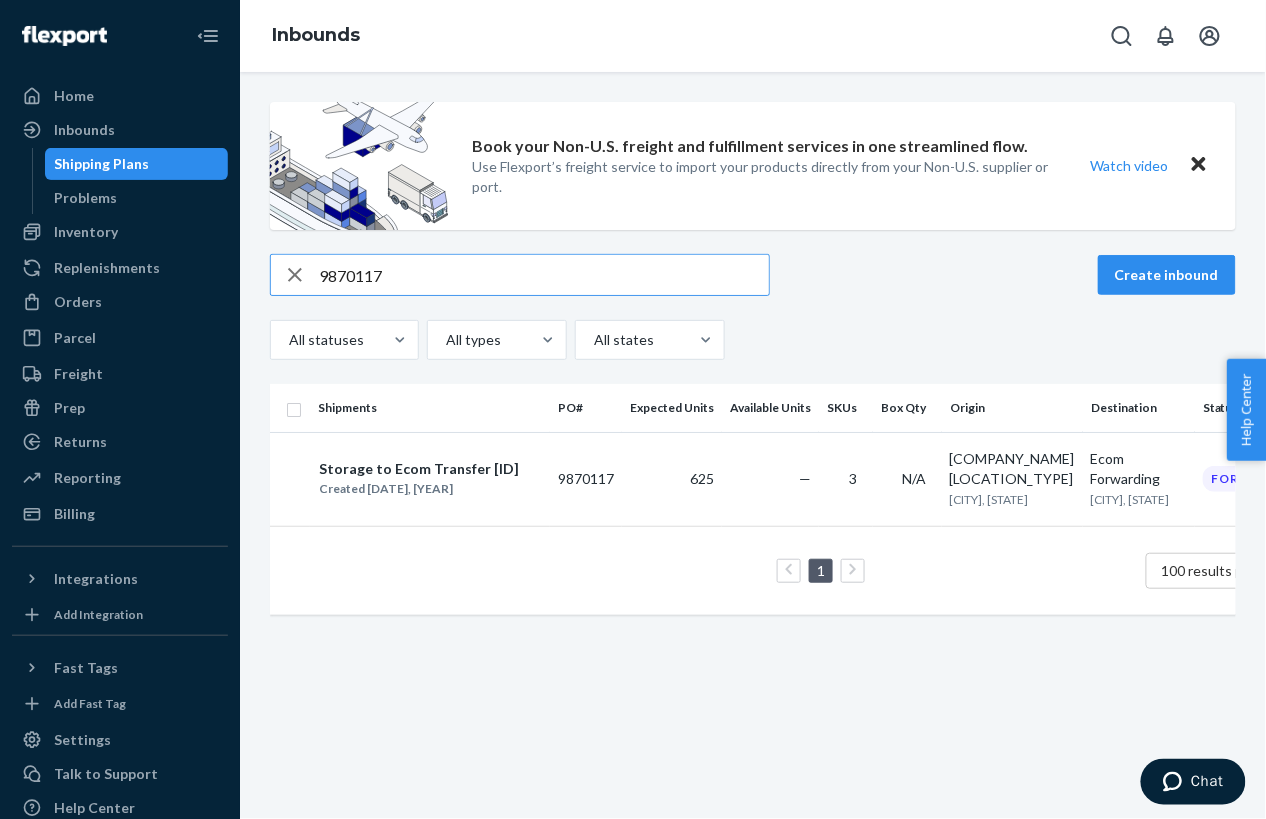 click on "9870117" at bounding box center (544, 275) 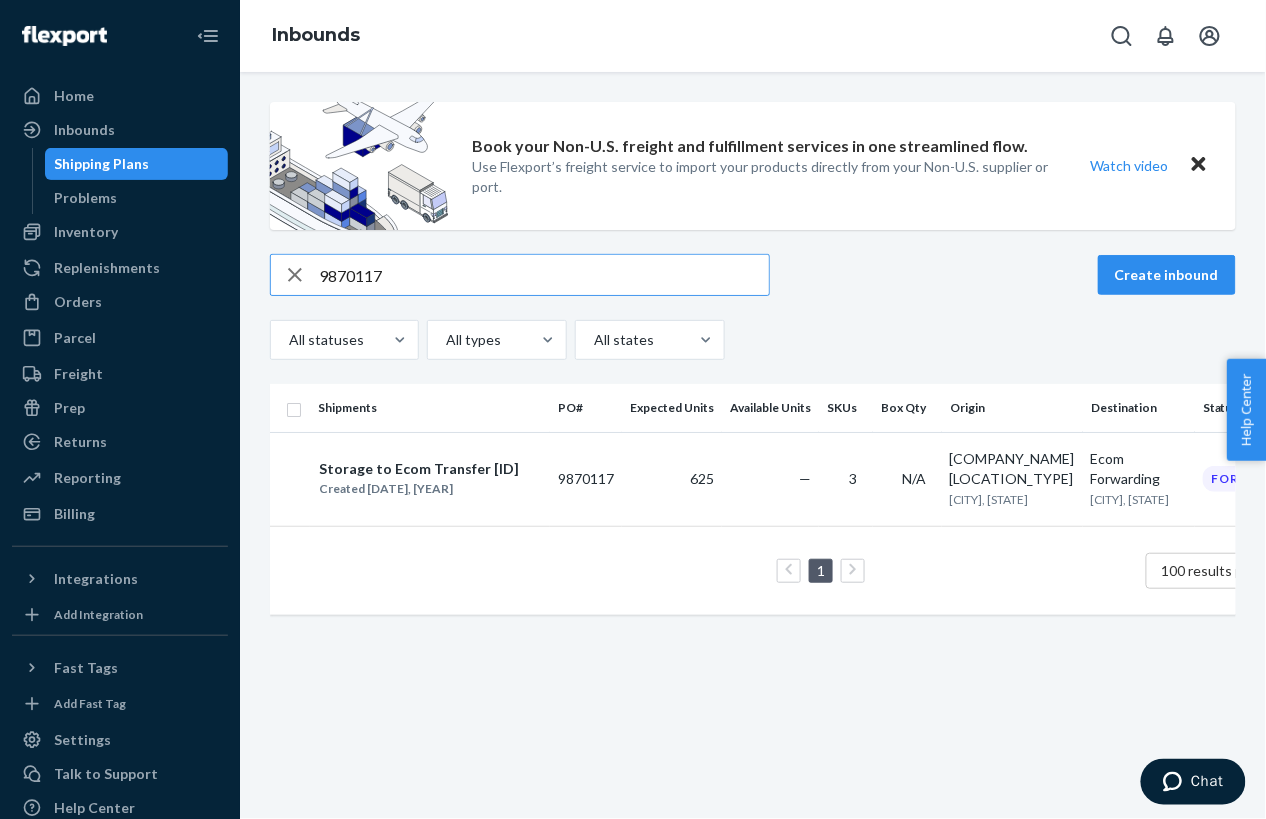 paste on "6" 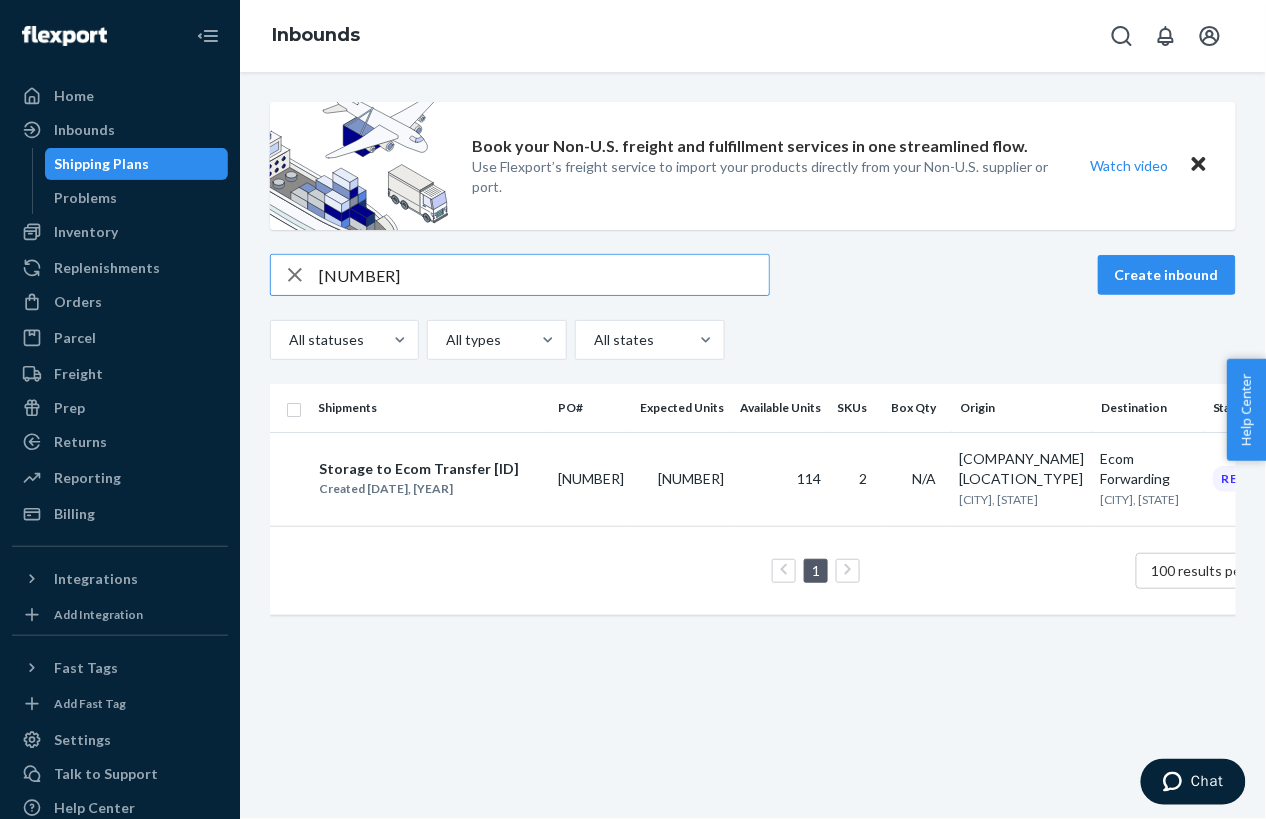 click on "[NUMBER]" at bounding box center (544, 275) 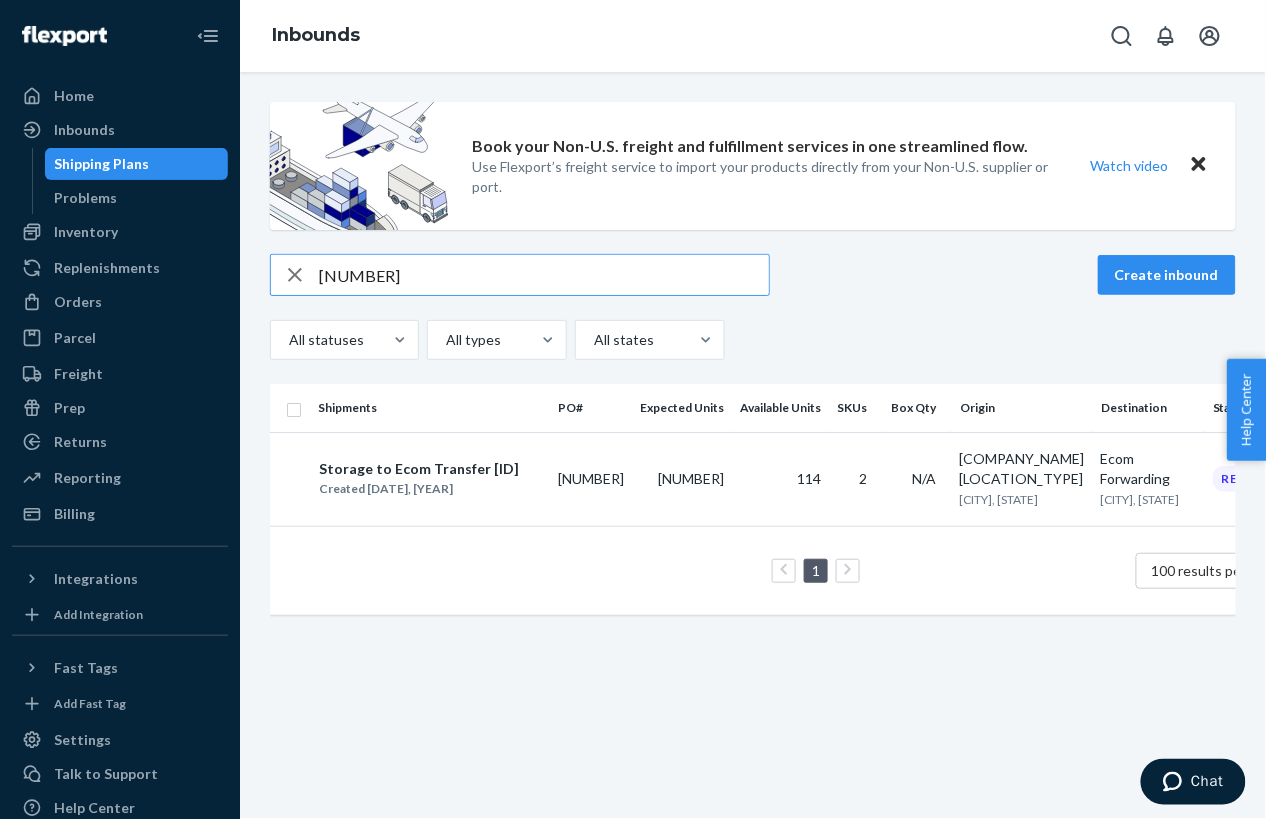 click on "[NUMBER]" at bounding box center [544, 275] 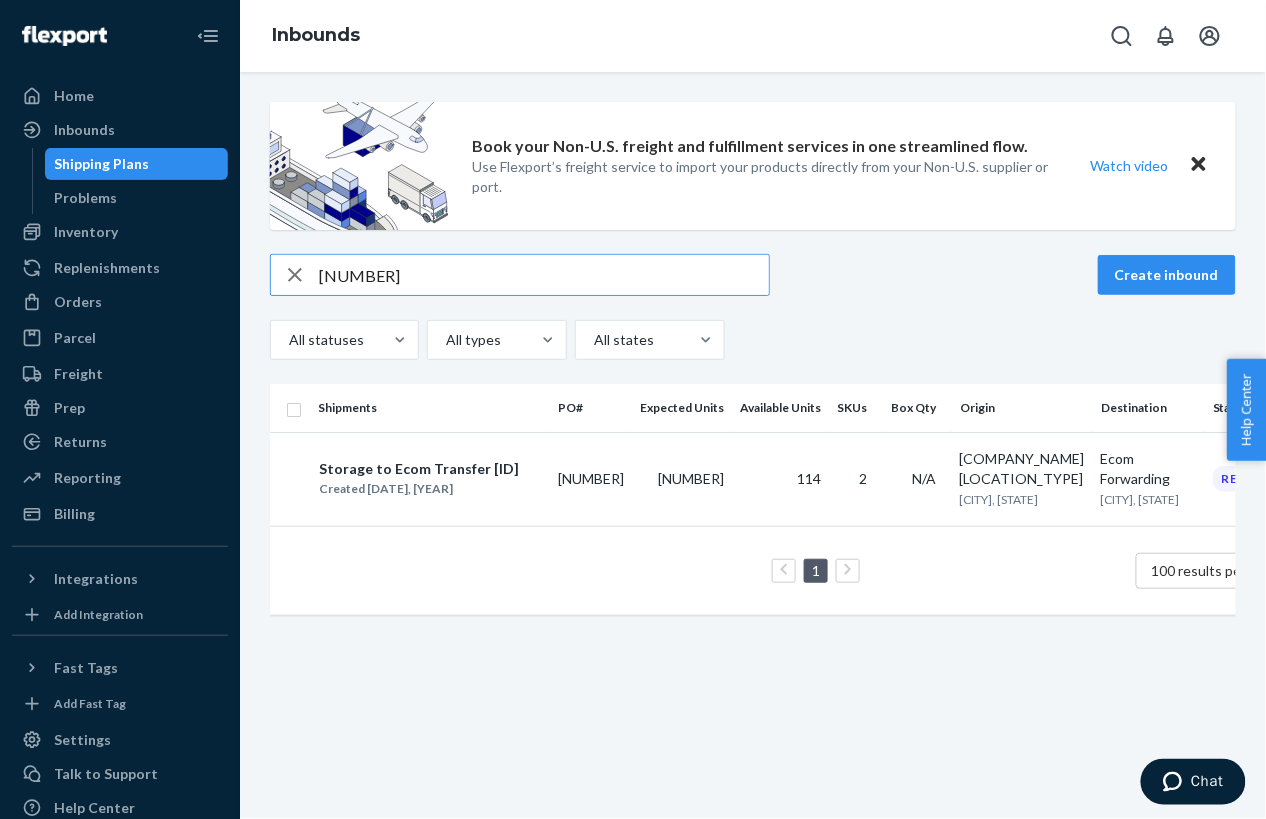 paste on "81502" 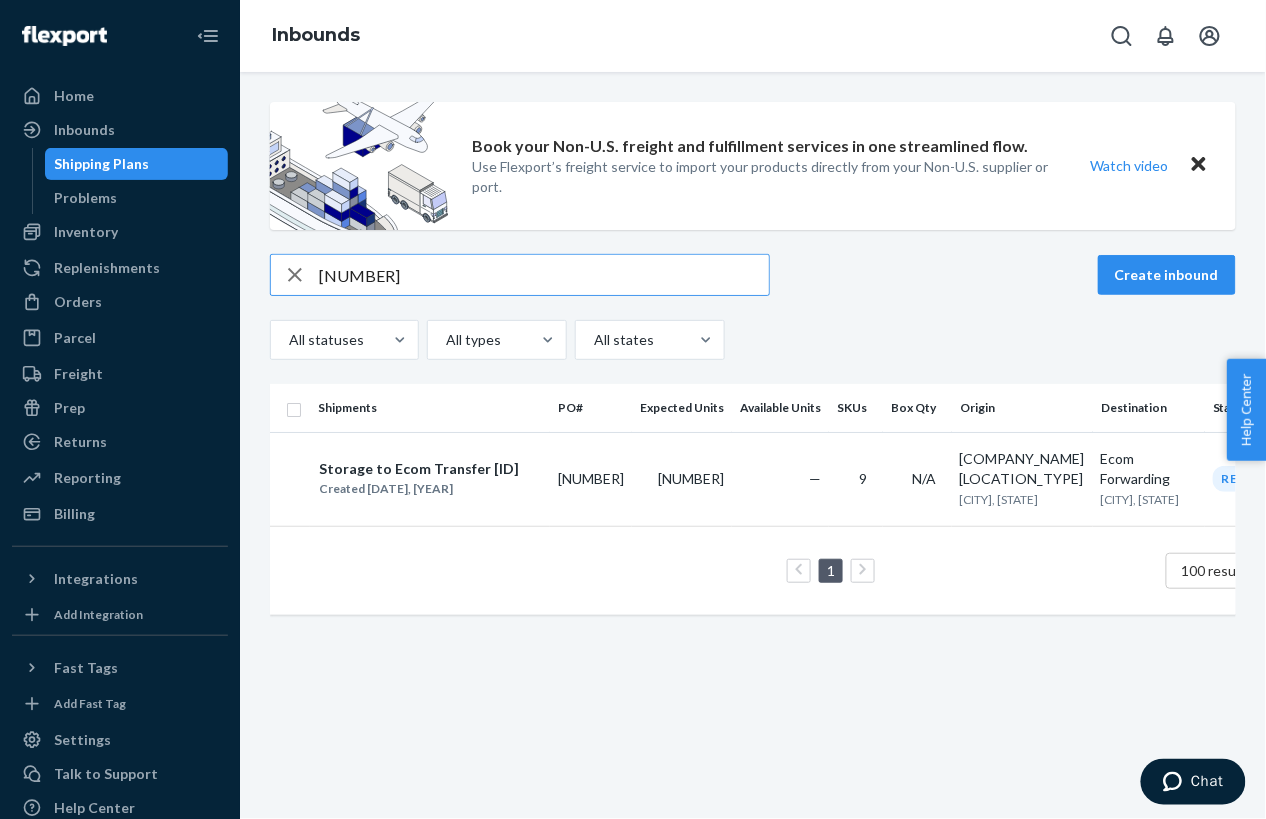 click on "[NUMBER]" at bounding box center (544, 275) 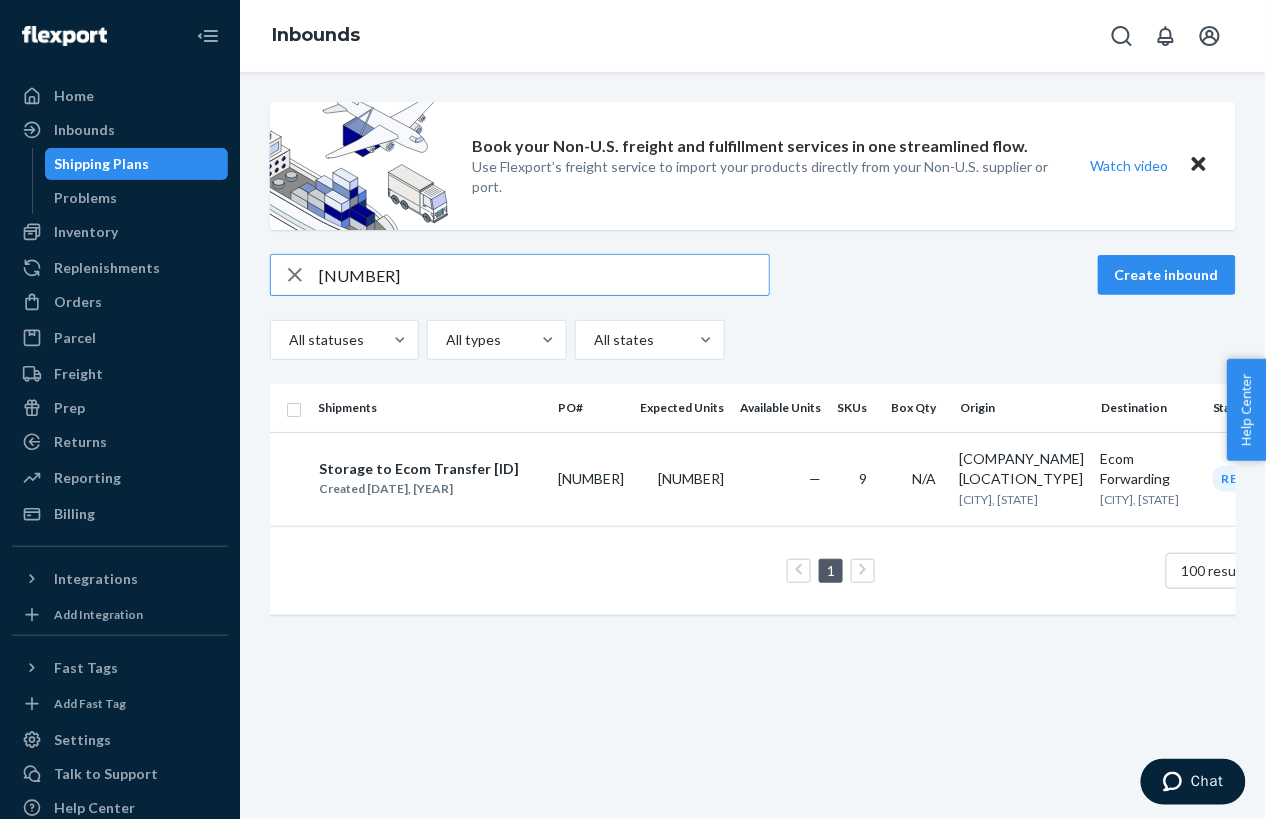 click on "[NUMBER]" at bounding box center [544, 275] 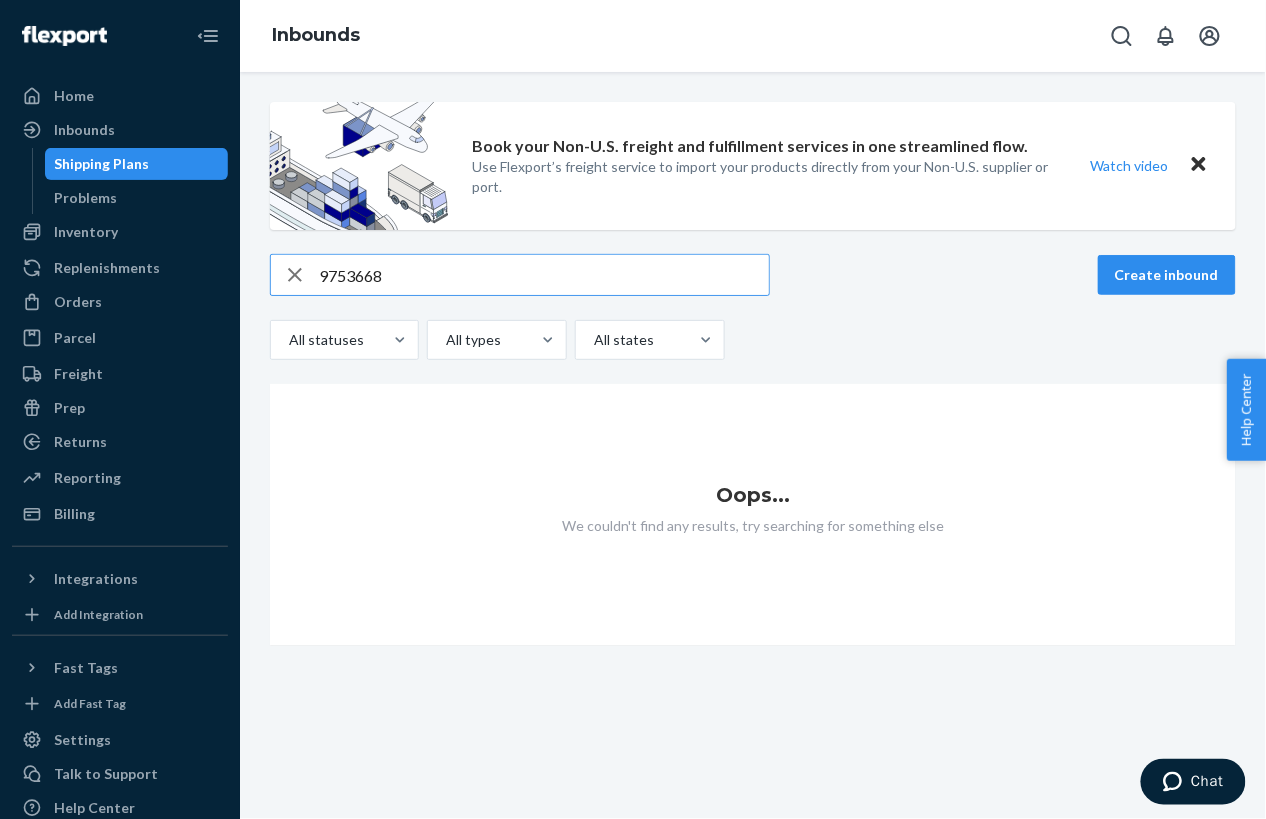 type on "9753668" 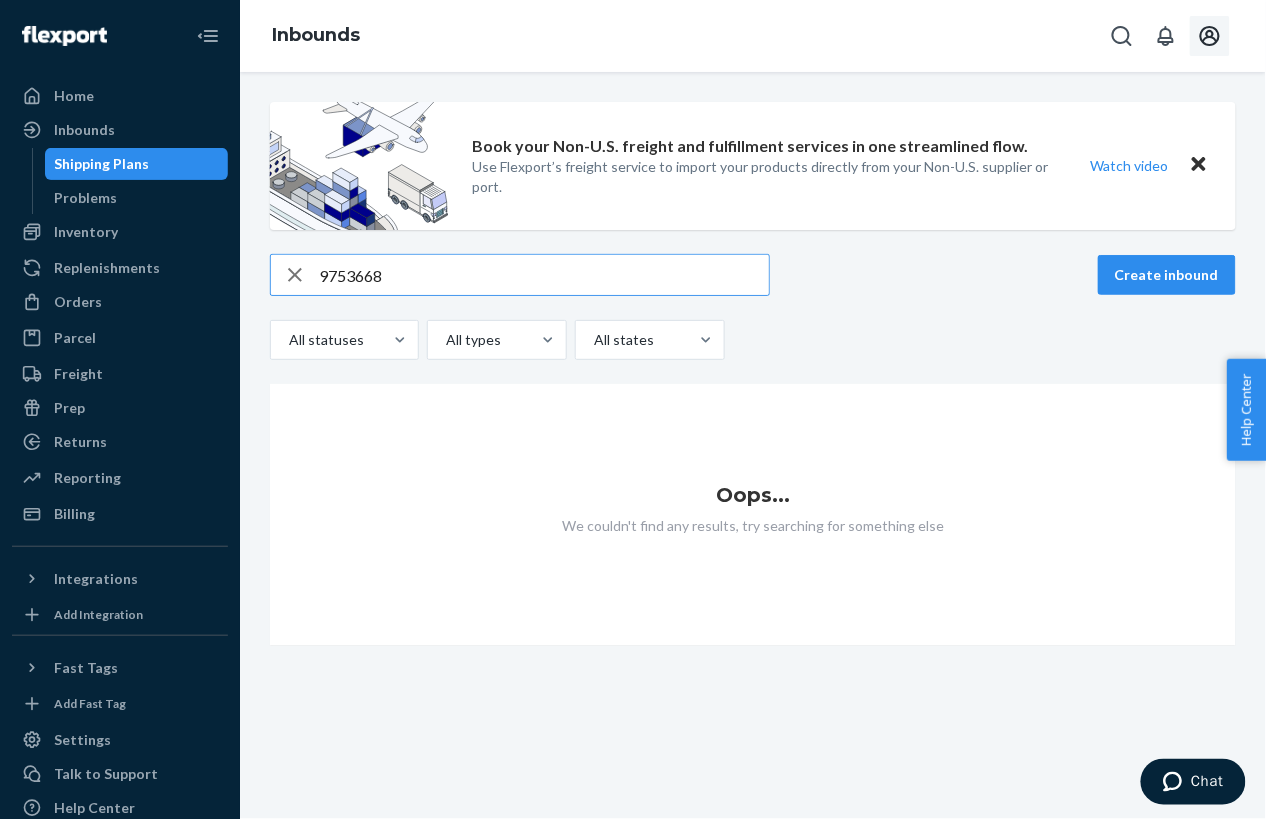 click 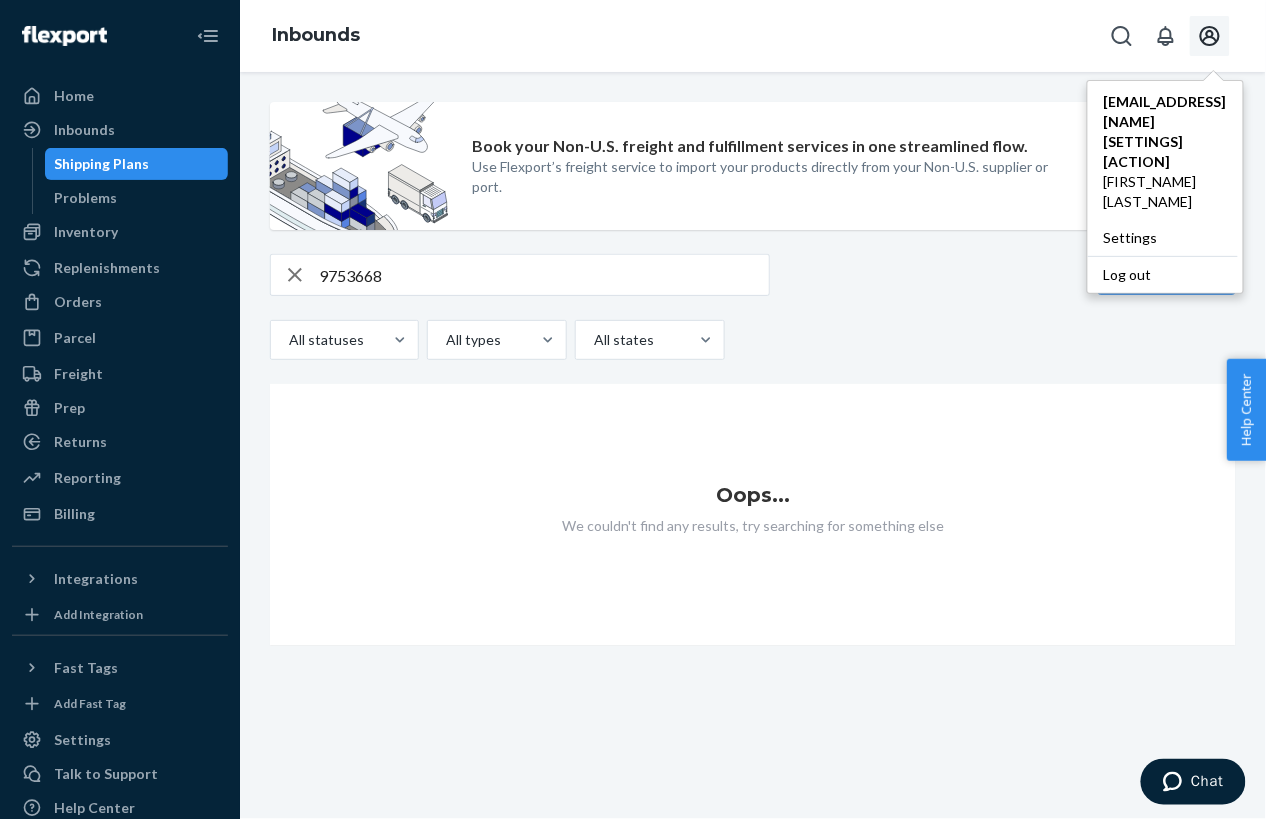 click on "[EMAIL_ADDRESS] [FIRST_NAME] [LAST_NAME] [SETTINGS] [ACTION]" at bounding box center (1165, 187) 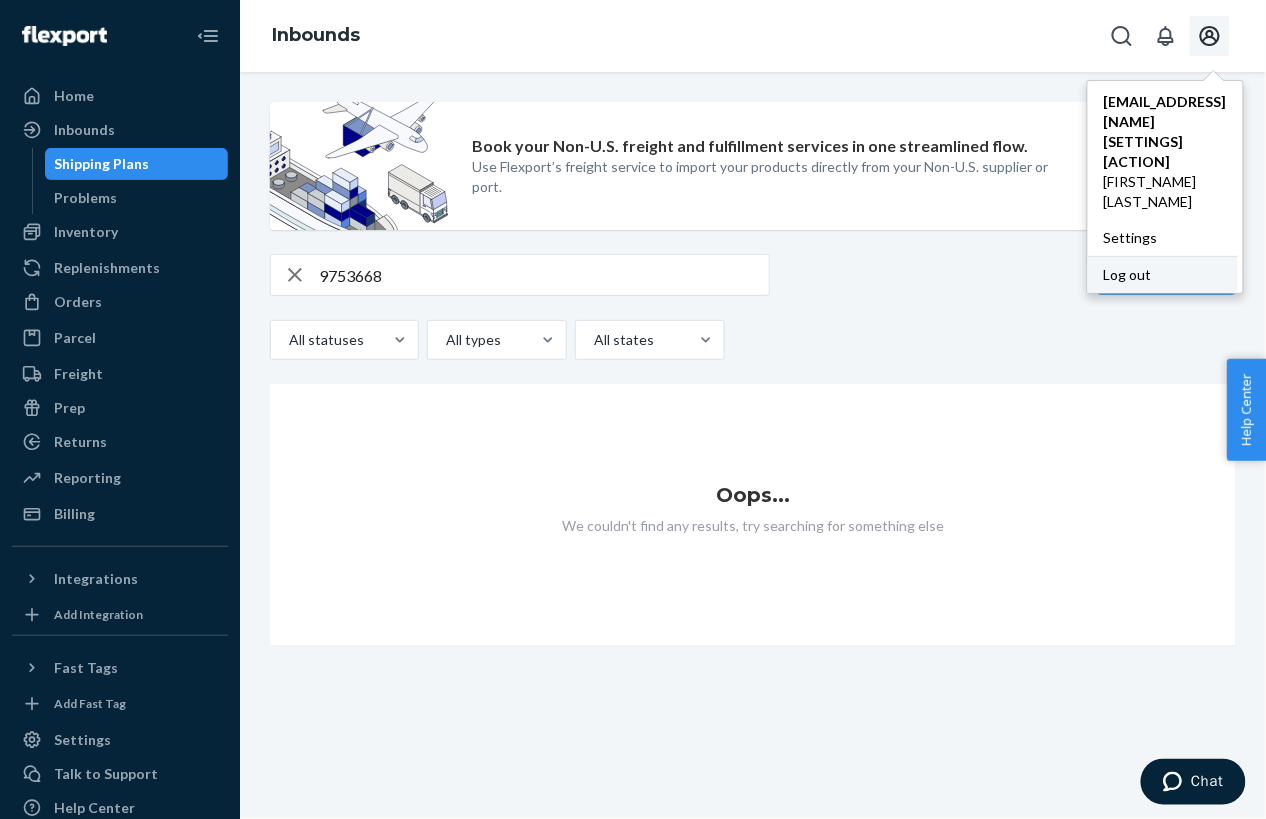 click on "Log out" at bounding box center [1163, 274] 